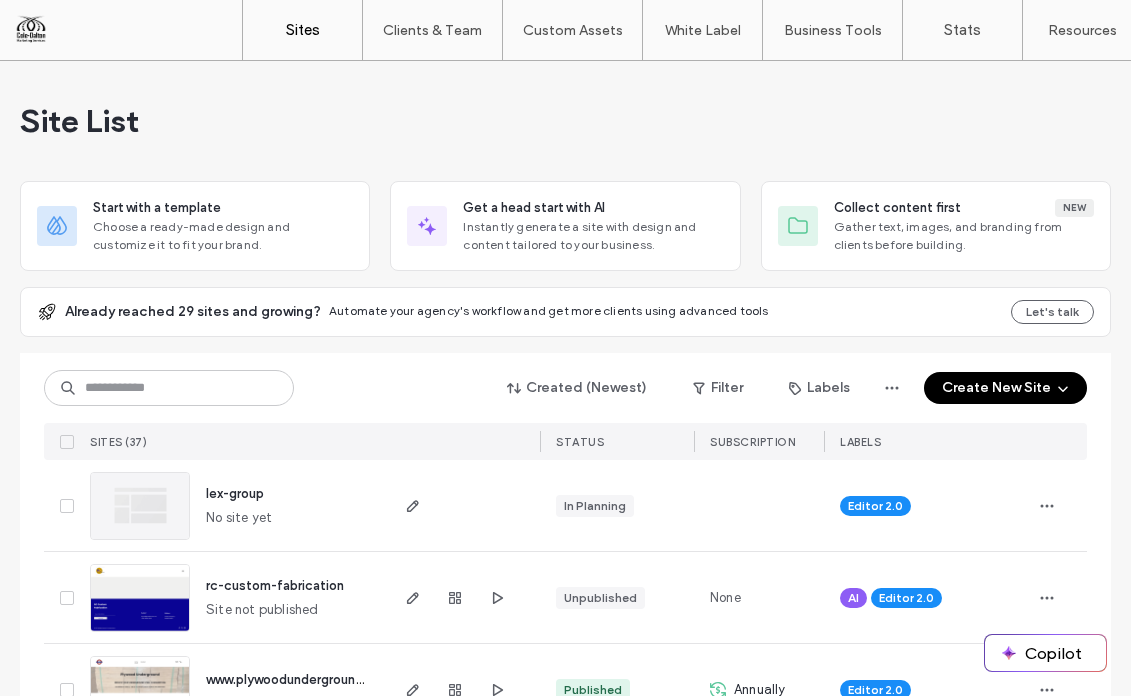 scroll, scrollTop: 0, scrollLeft: 0, axis: both 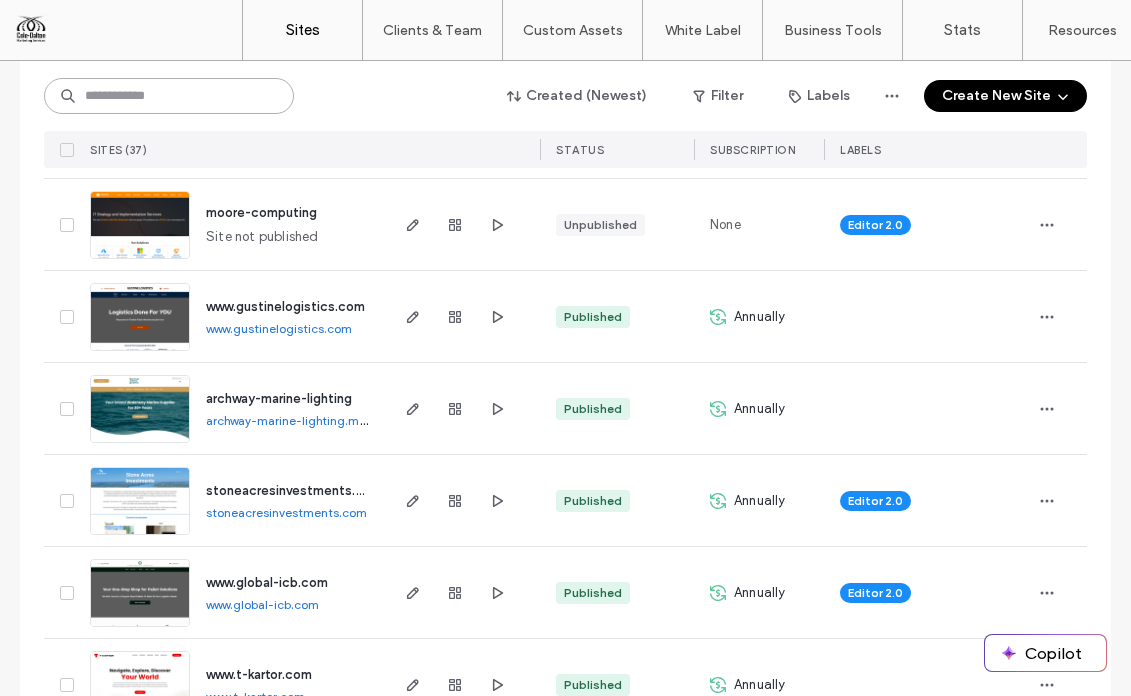 click at bounding box center [169, 96] 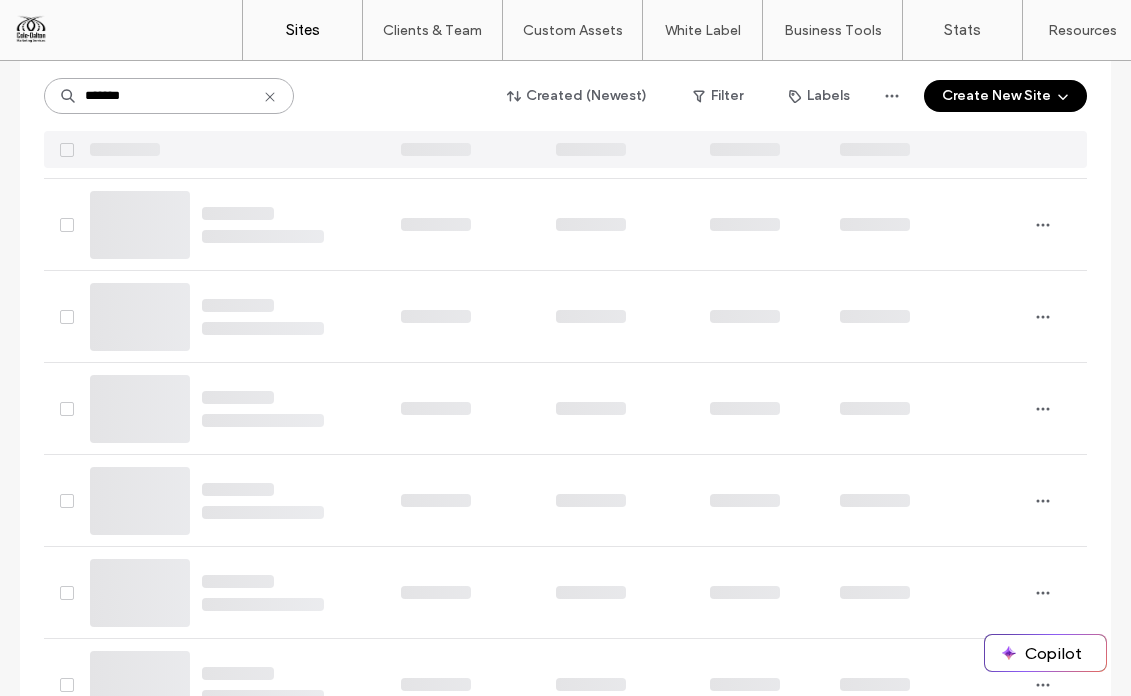 scroll, scrollTop: 0, scrollLeft: 0, axis: both 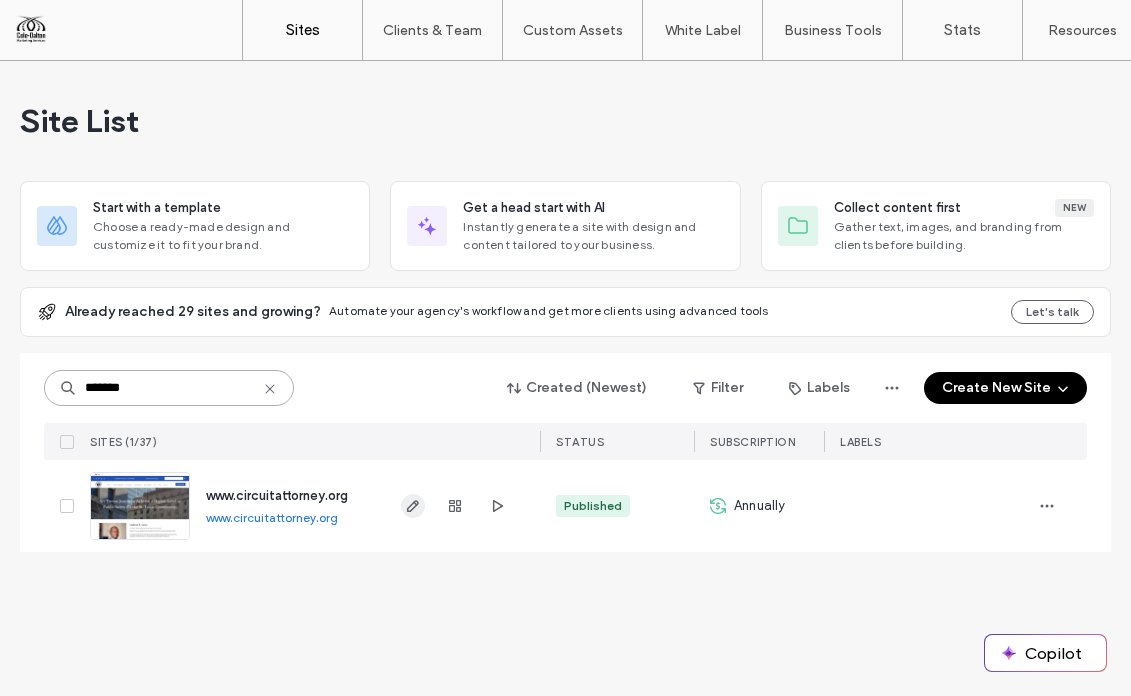 type on "*******" 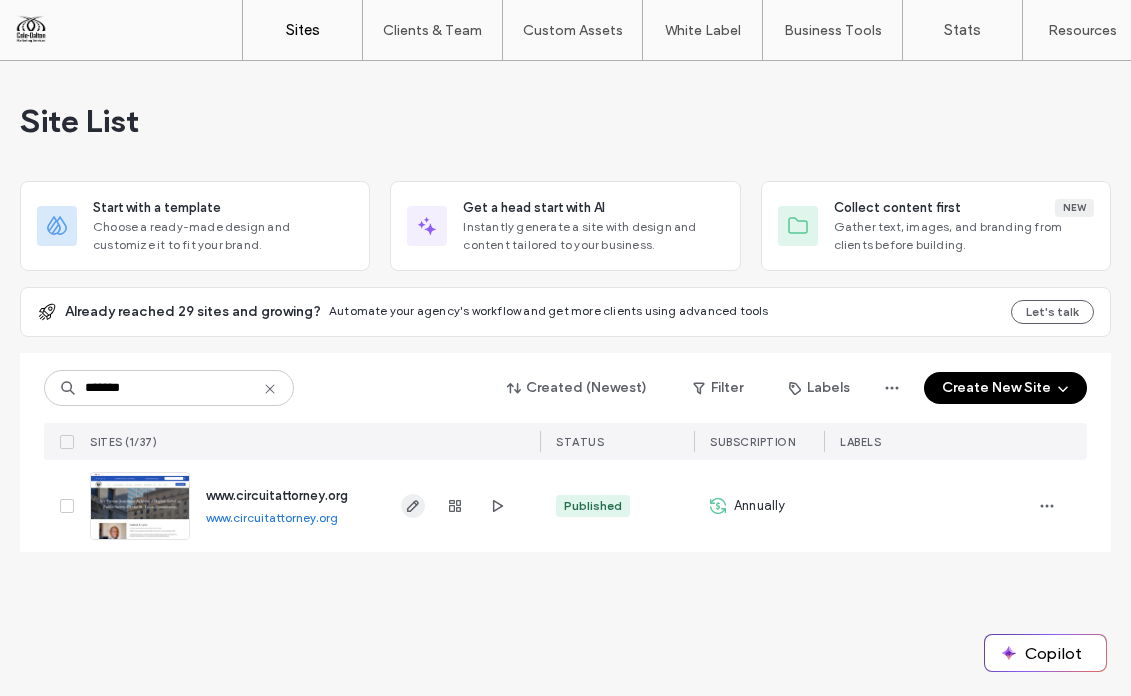 click 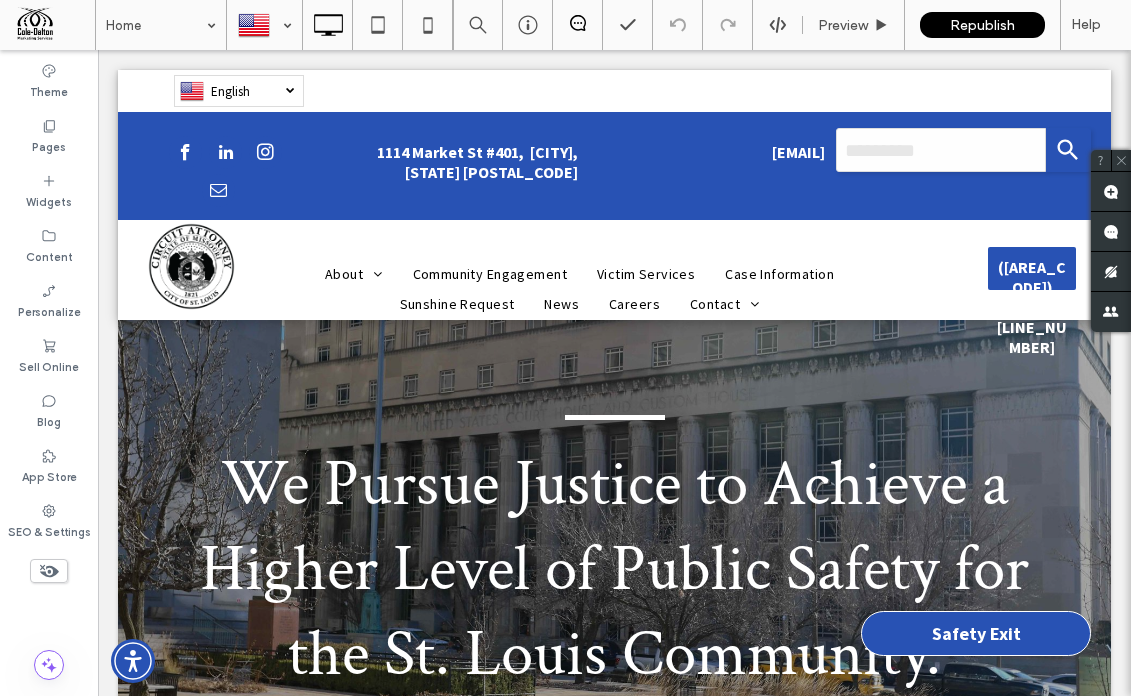 scroll, scrollTop: 0, scrollLeft: 0, axis: both 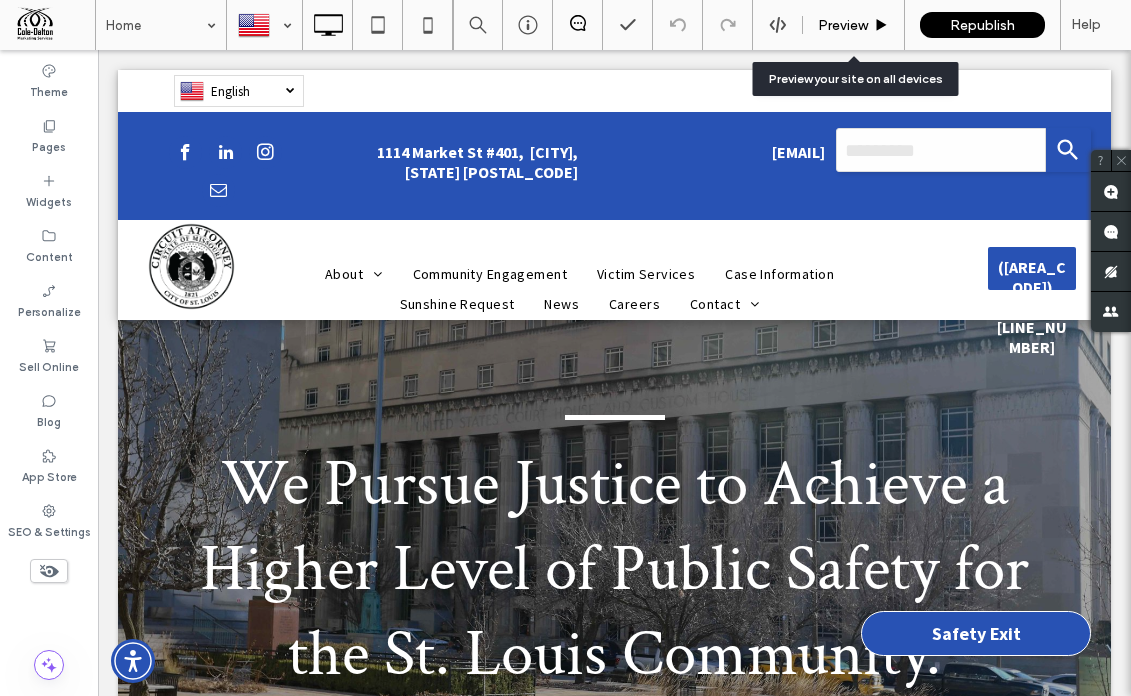 click on "Preview" at bounding box center (843, 25) 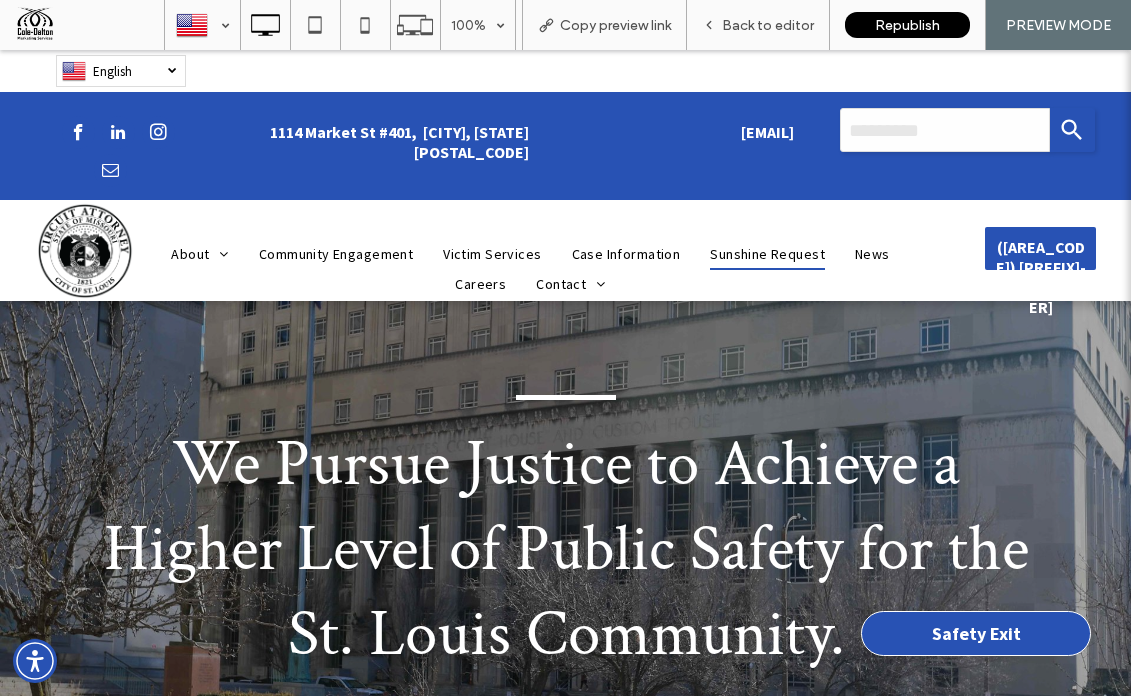click on "Sunshine Request" at bounding box center (767, 254) 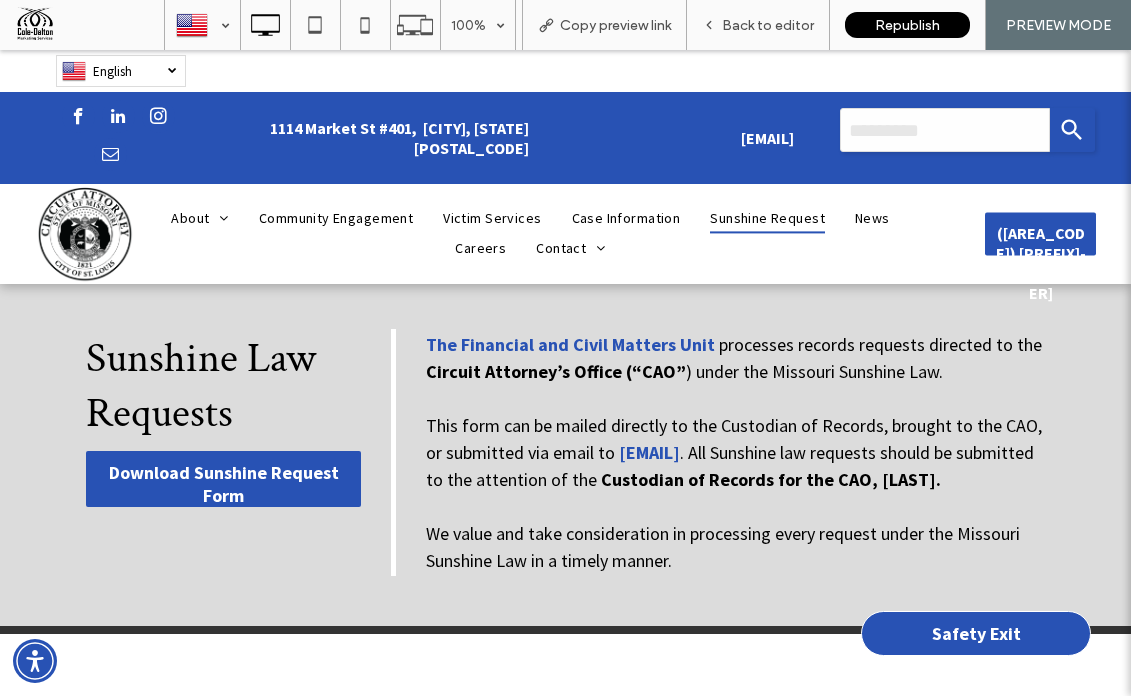 scroll, scrollTop: 469, scrollLeft: 0, axis: vertical 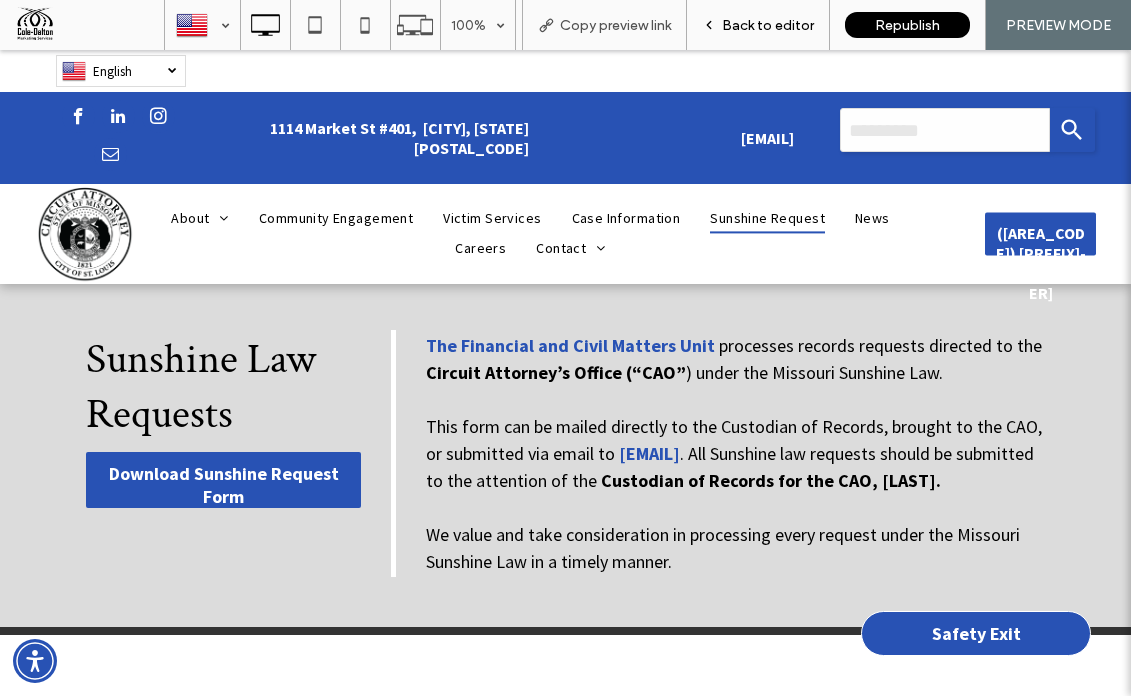 click on "Back to editor" at bounding box center (768, 25) 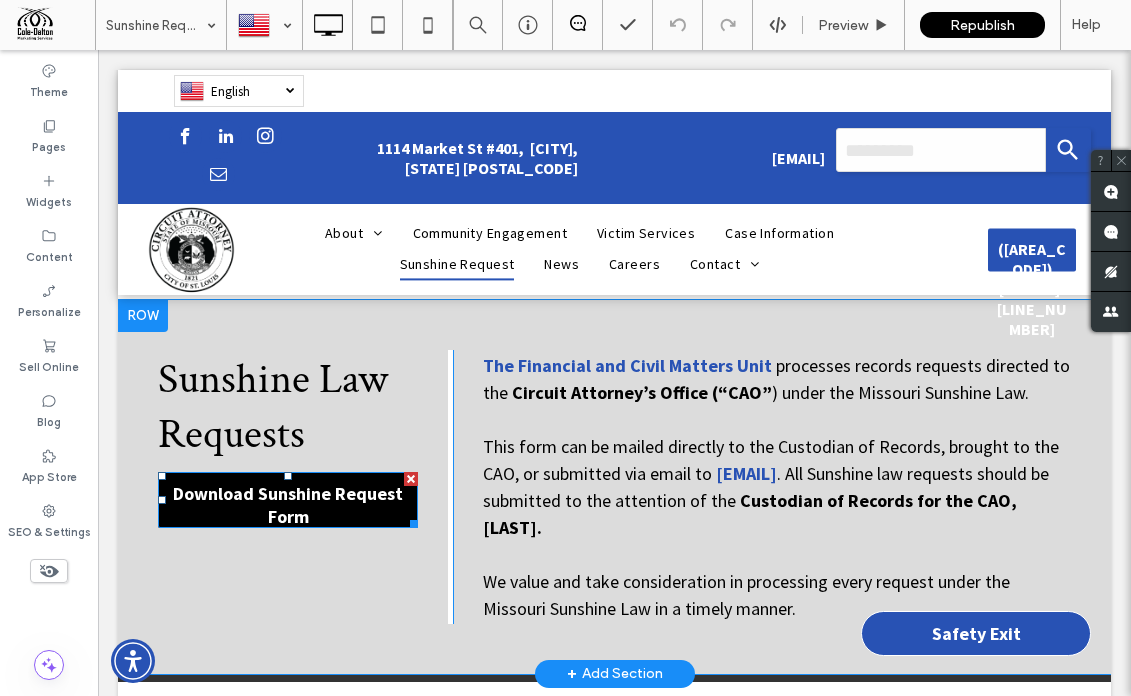 click on "Download Sunshine Request Form" at bounding box center [288, 505] 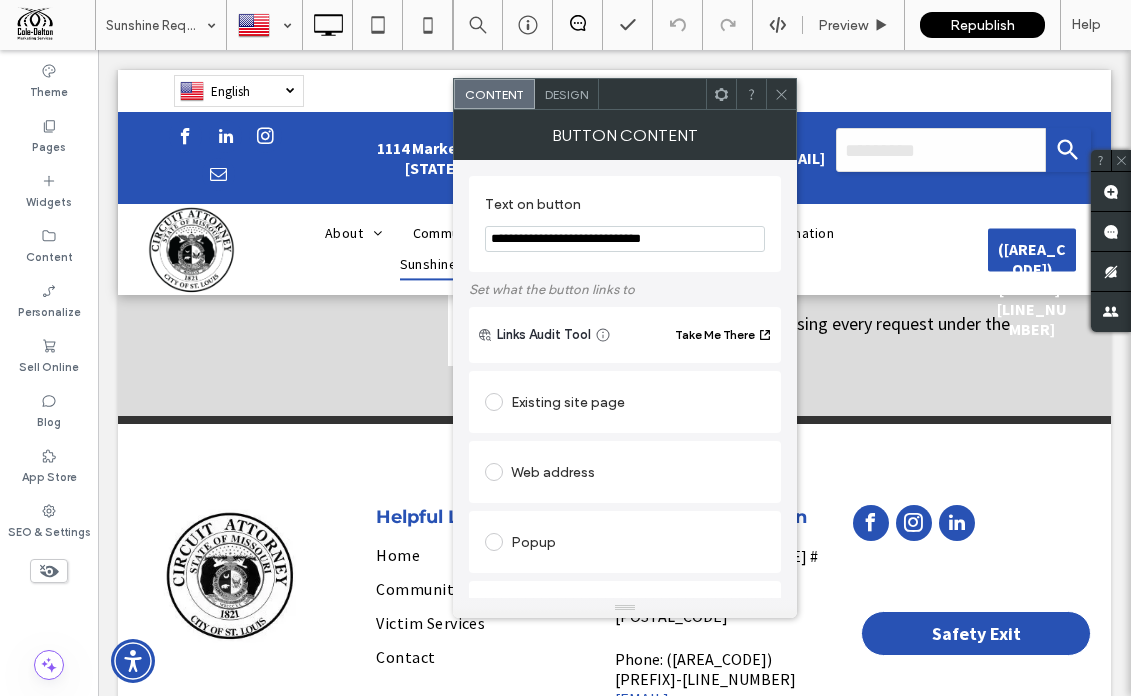 scroll, scrollTop: 849, scrollLeft: 0, axis: vertical 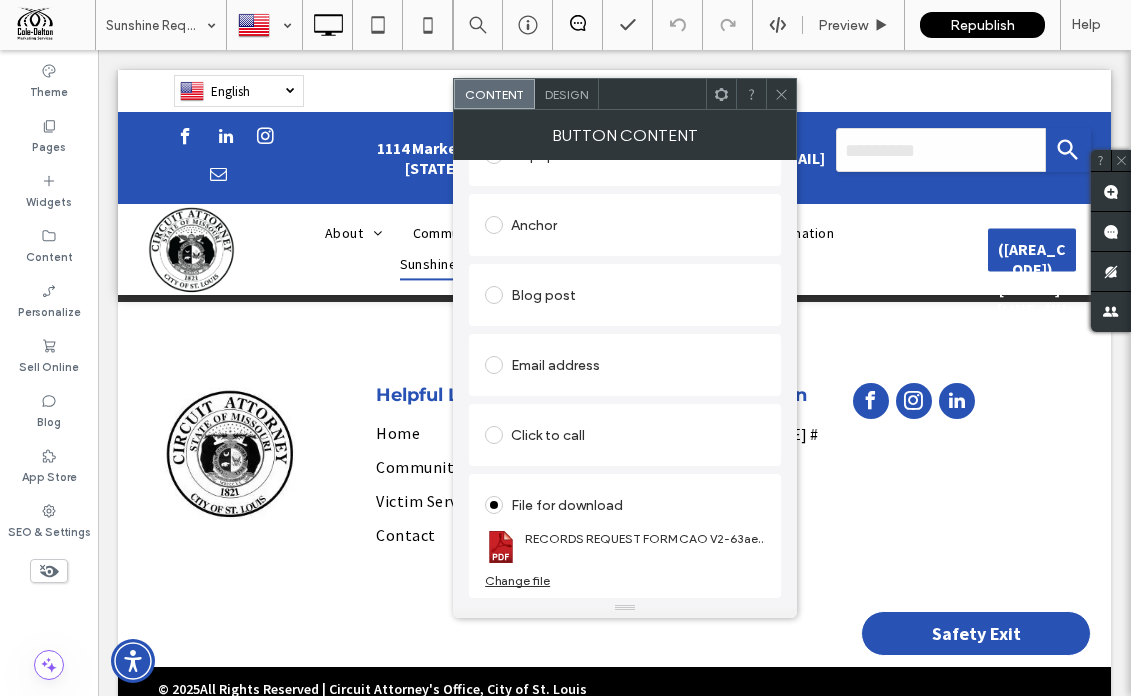 click on "Change file" at bounding box center (517, 580) 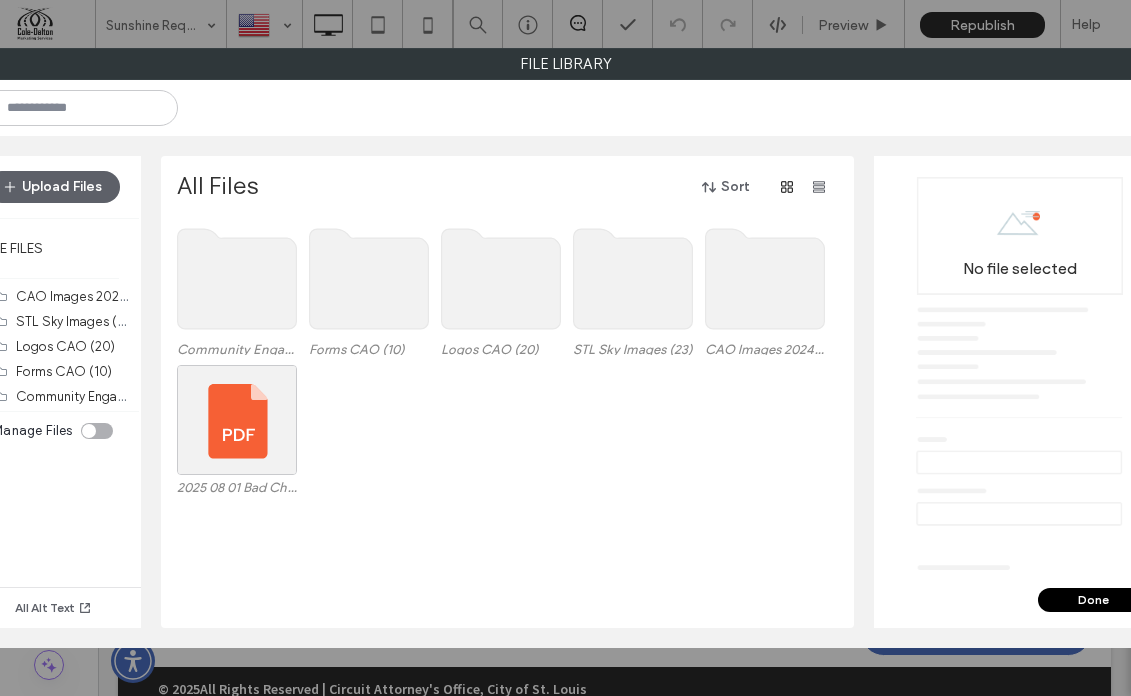 click 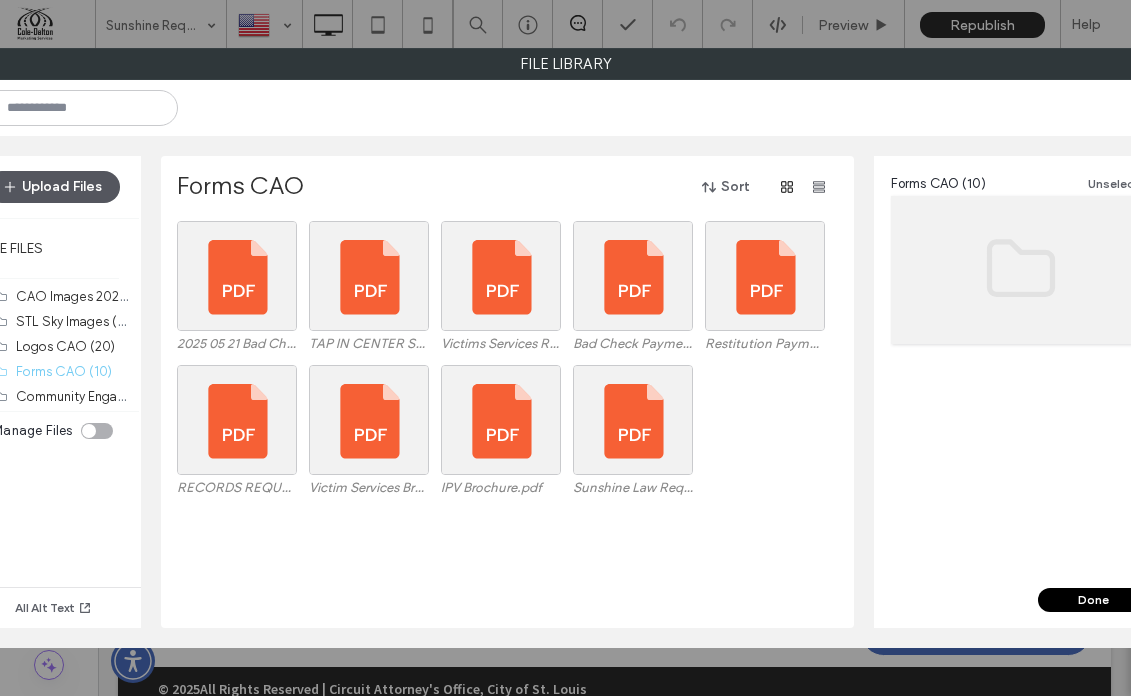 click on "Upload Files" at bounding box center (53, 187) 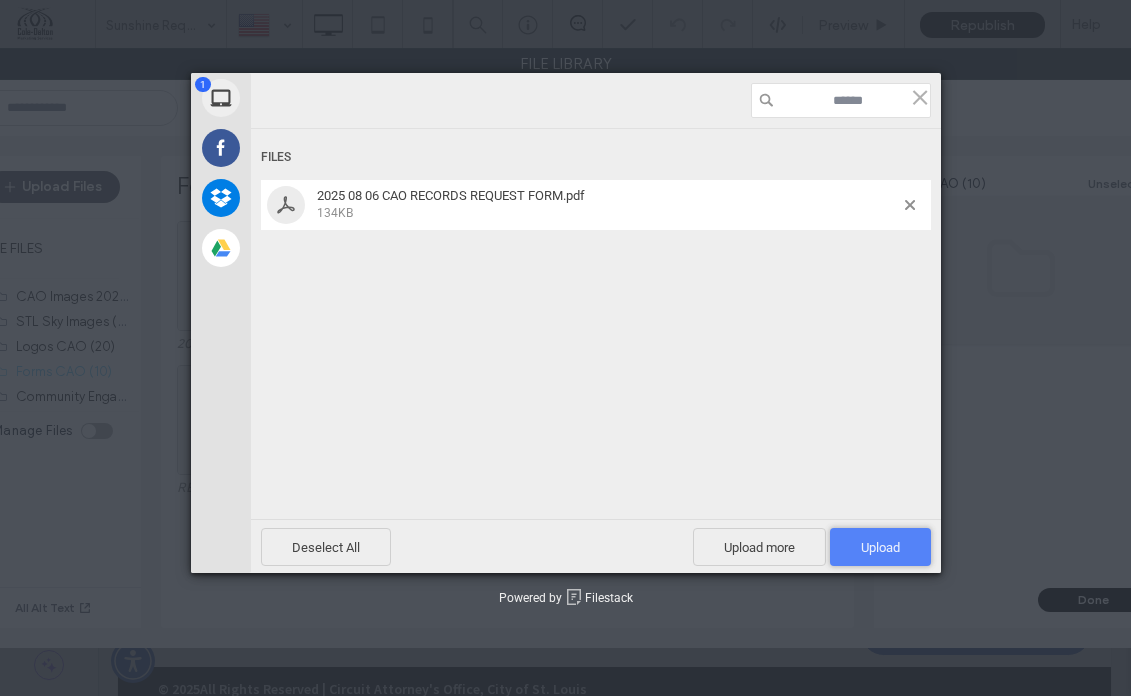 click on "Upload
1" at bounding box center (880, 547) 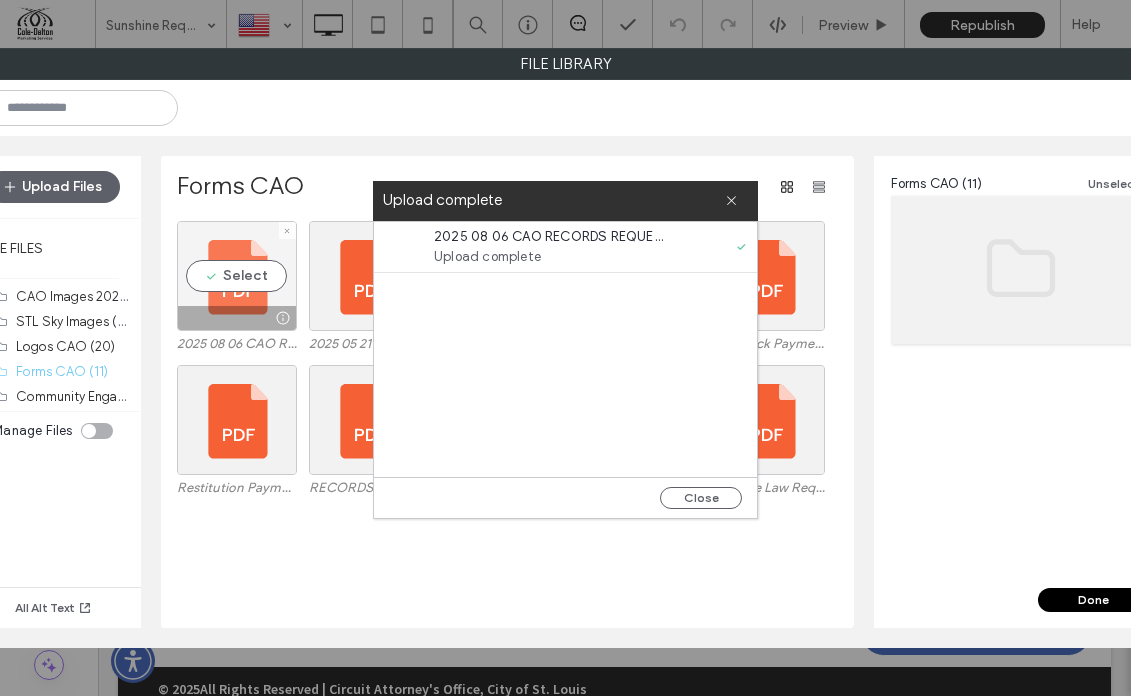 click on "Select" at bounding box center (237, 276) 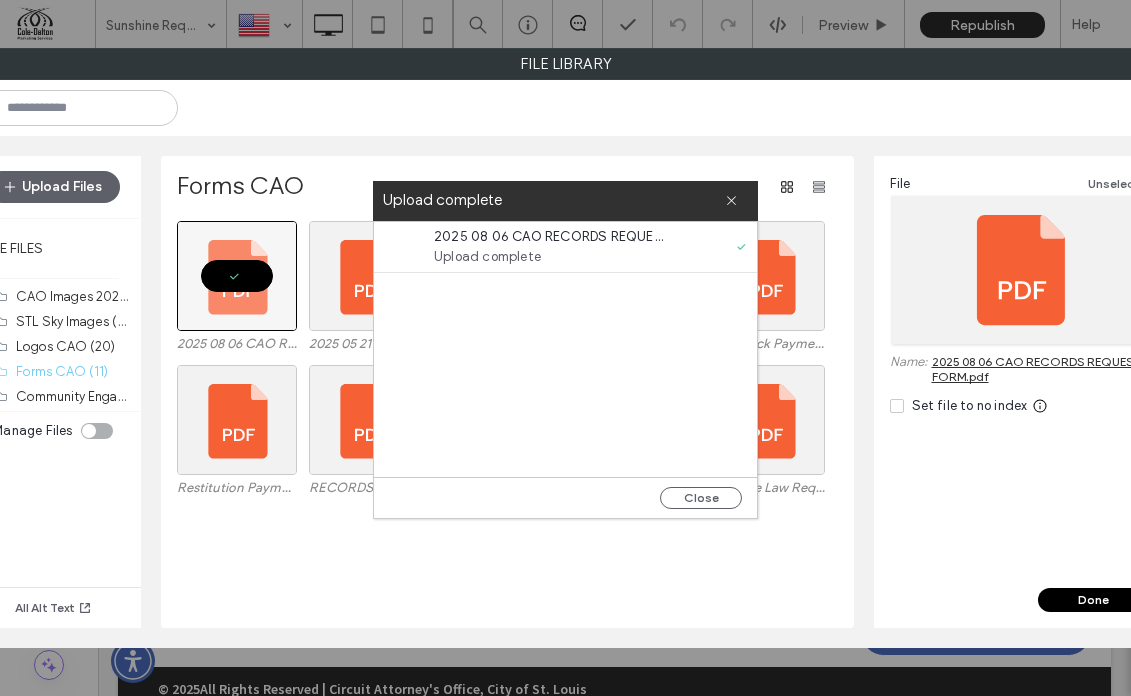 click on "Done" at bounding box center [1094, 600] 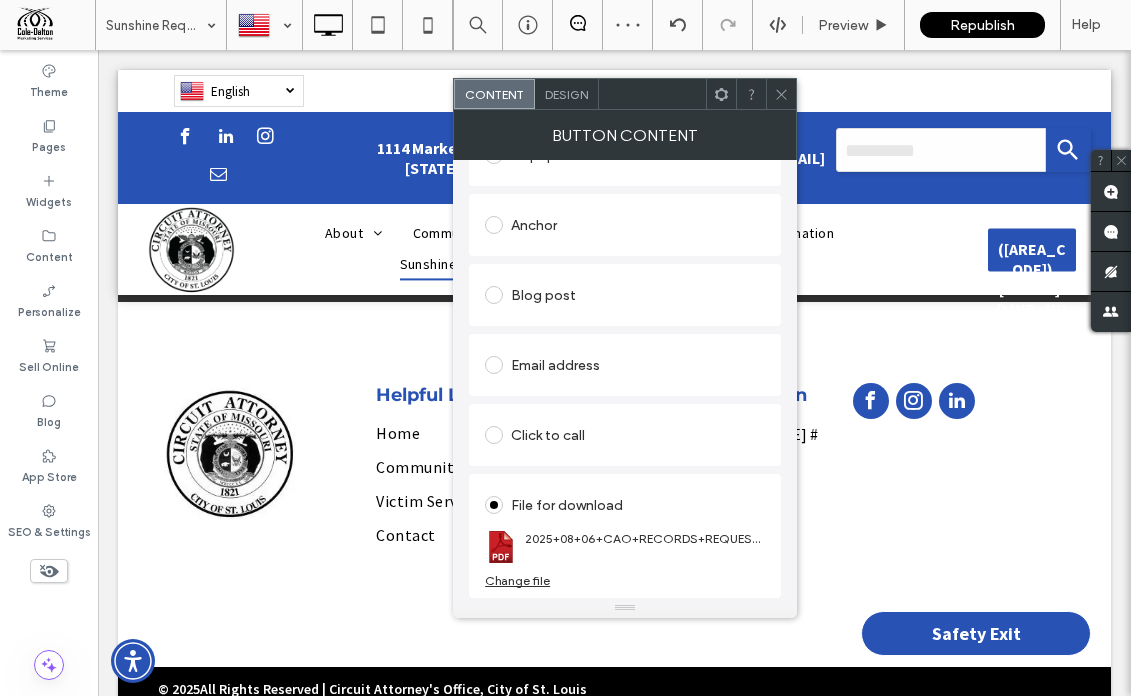 click 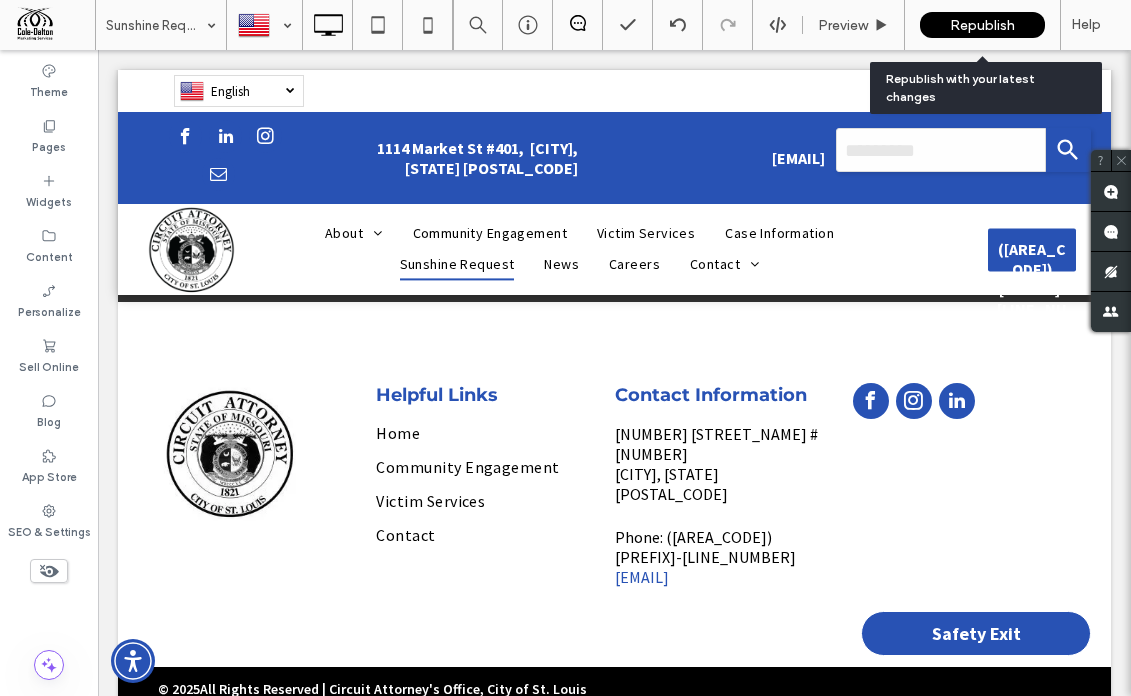 click on "Republish" at bounding box center (982, 25) 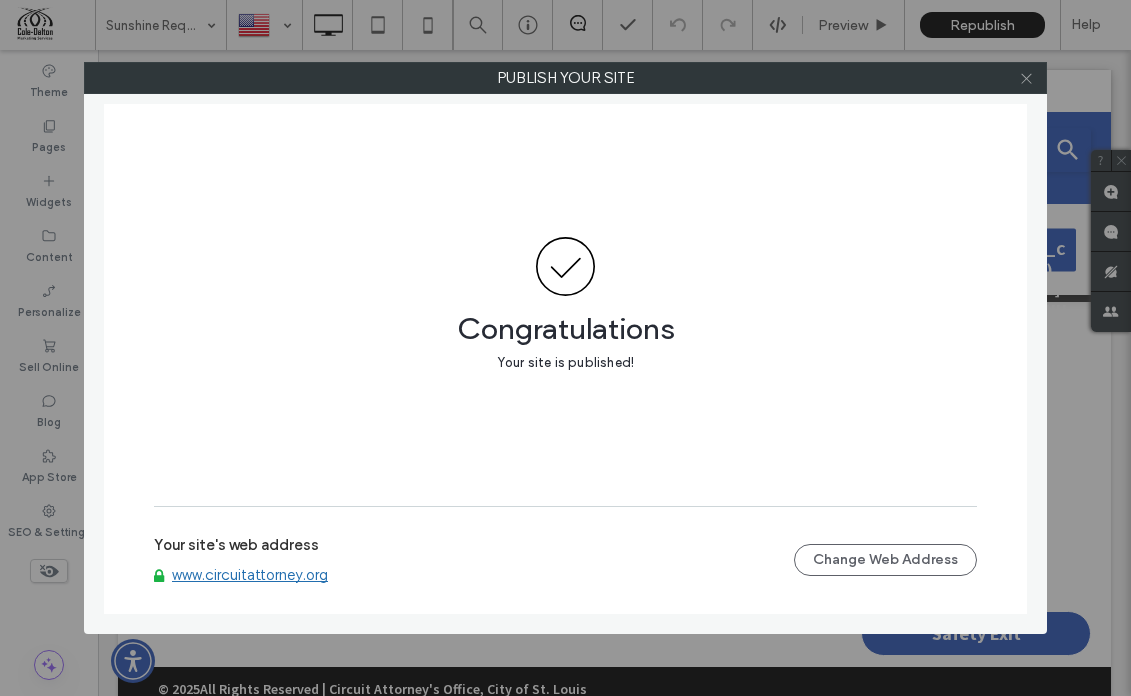 click 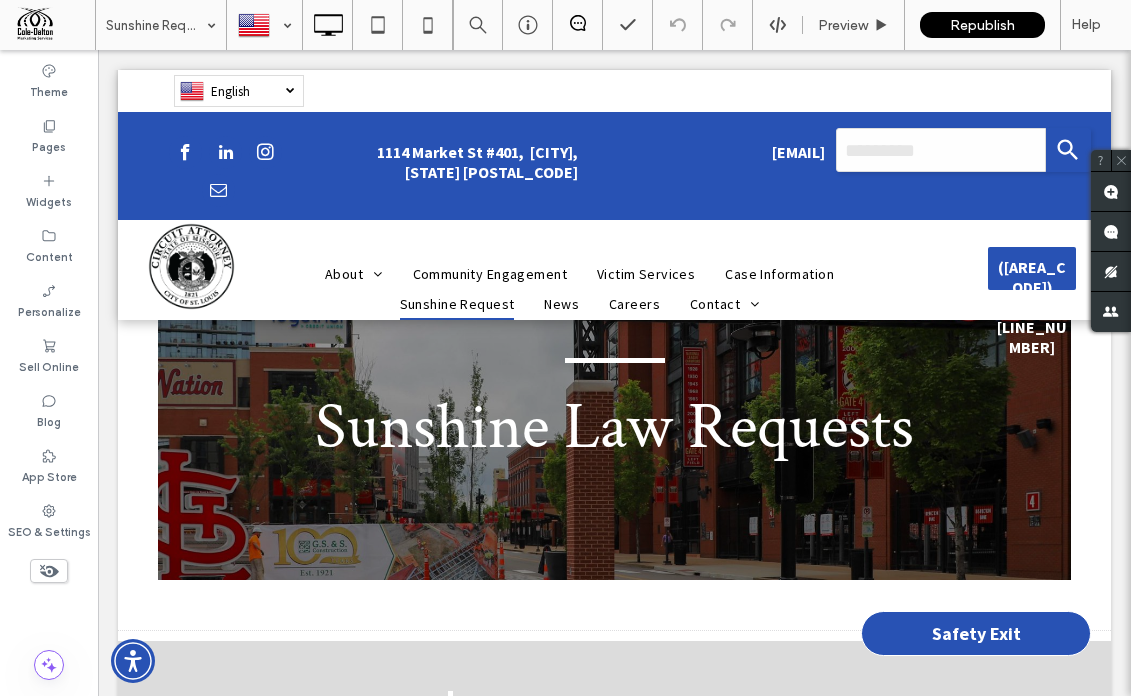 scroll, scrollTop: 445, scrollLeft: 0, axis: vertical 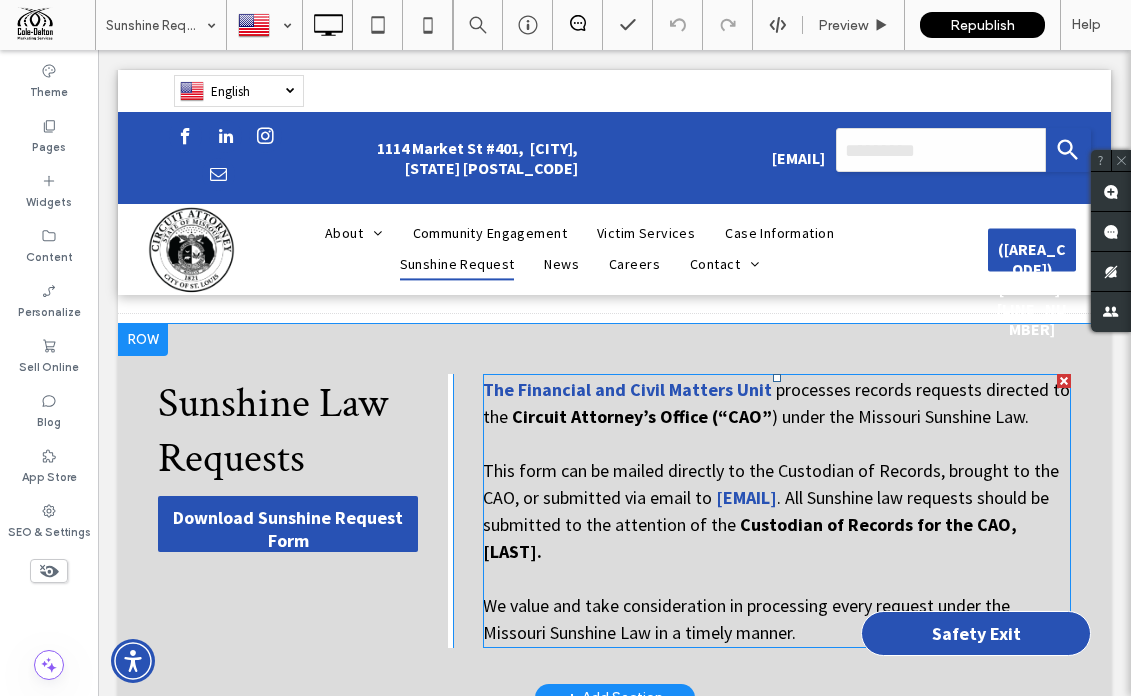 click on "This form can be mailed directly to the Custodian of Records, brought to the CAO, or submitted via email to" at bounding box center [771, 484] 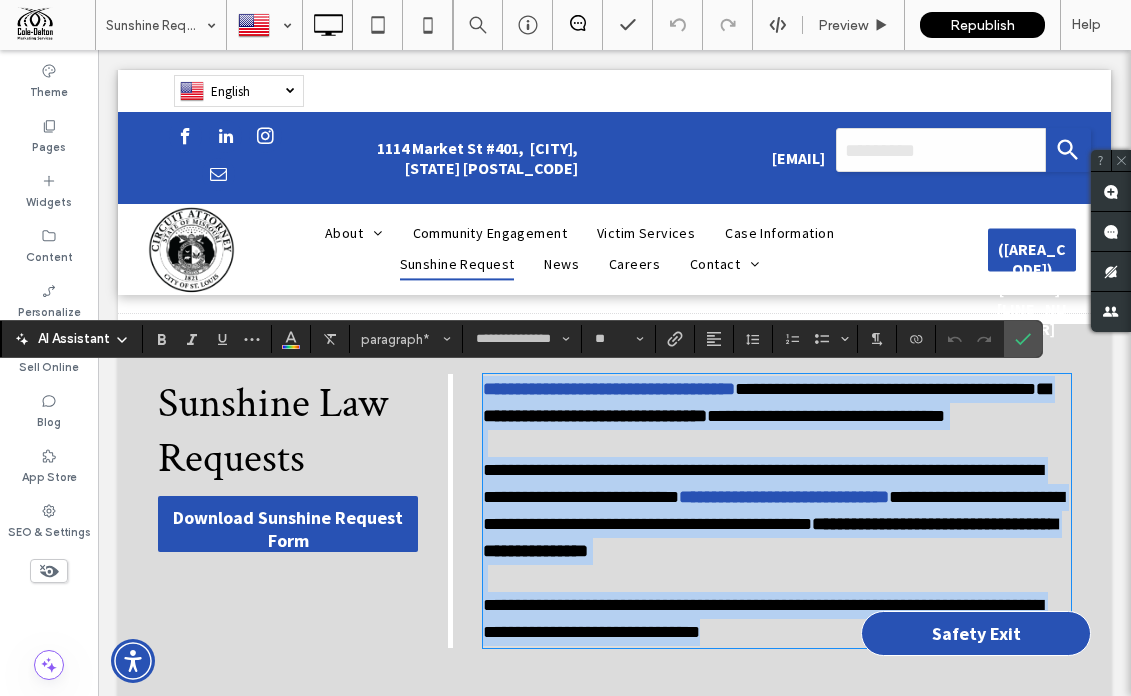 click on "**********" at bounding box center (773, 510) 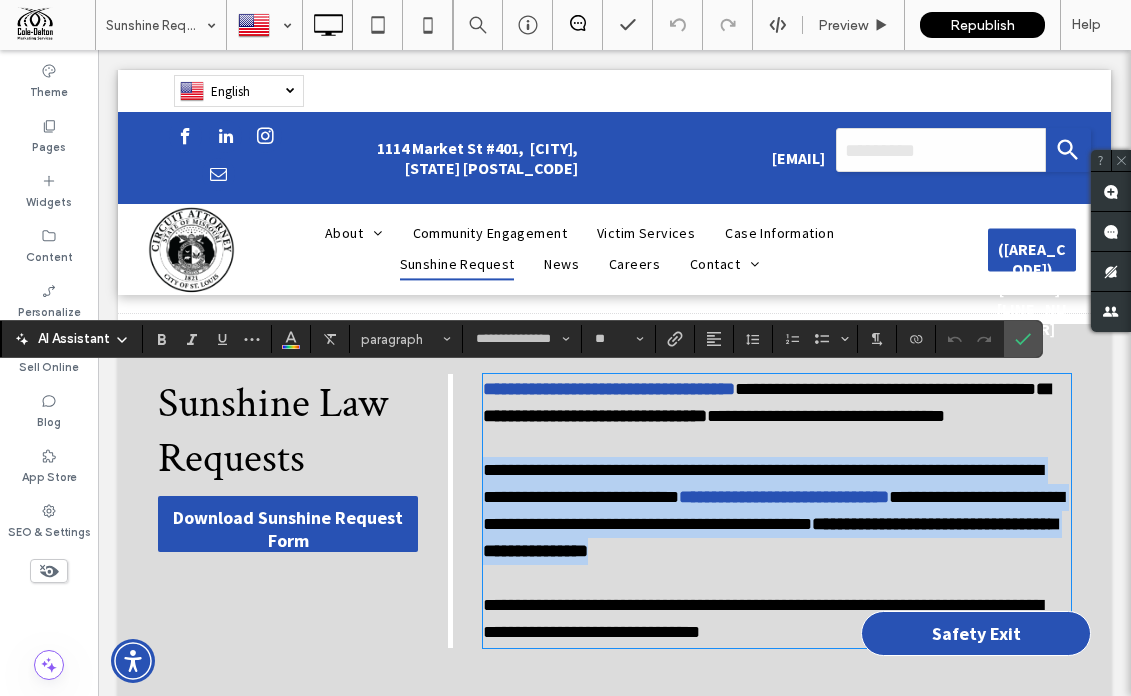 drag, startPoint x: 797, startPoint y: 555, endPoint x: 478, endPoint y: 466, distance: 331.18274 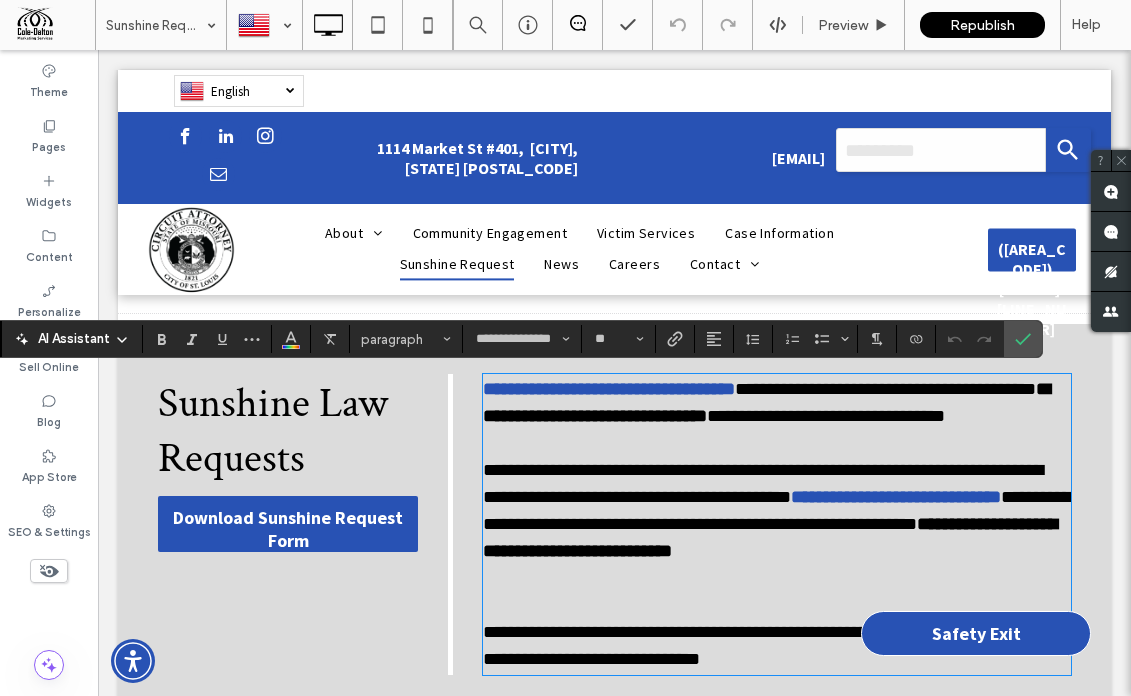 scroll, scrollTop: 0, scrollLeft: 0, axis: both 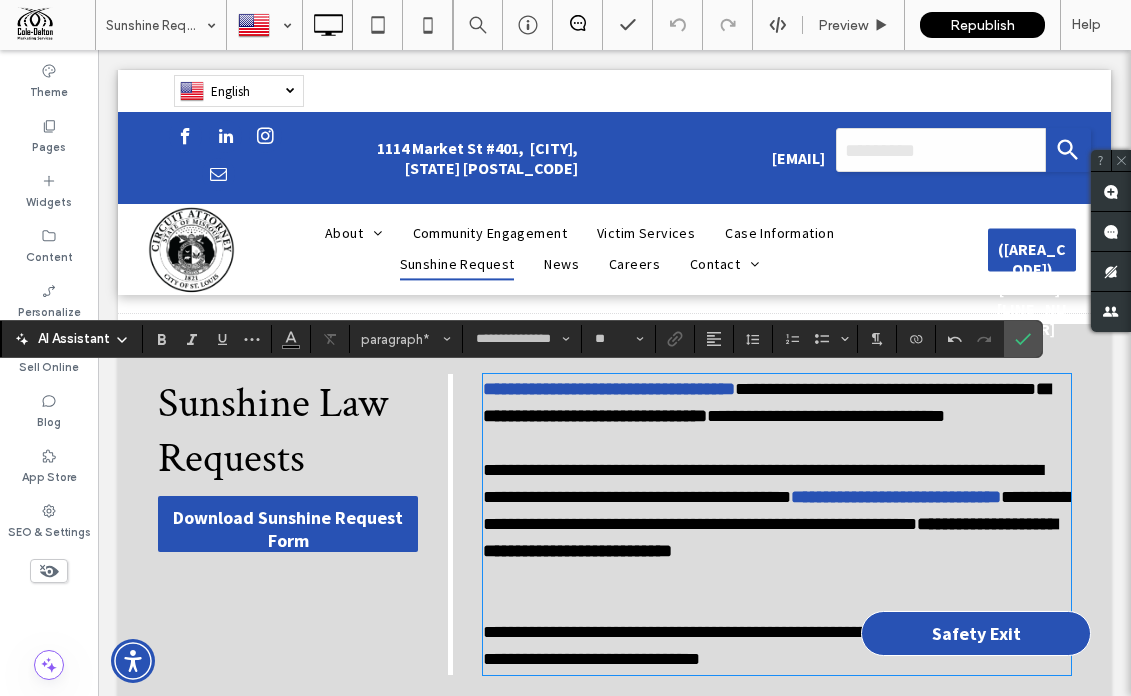 click on "**********" at bounding box center (777, 511) 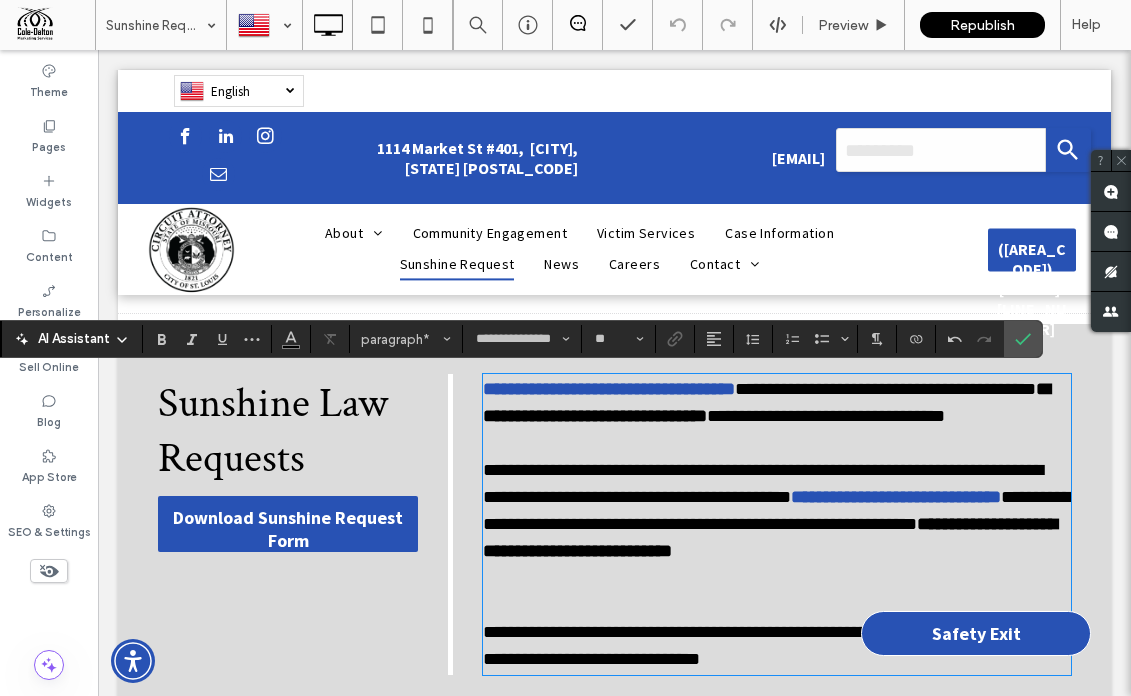type 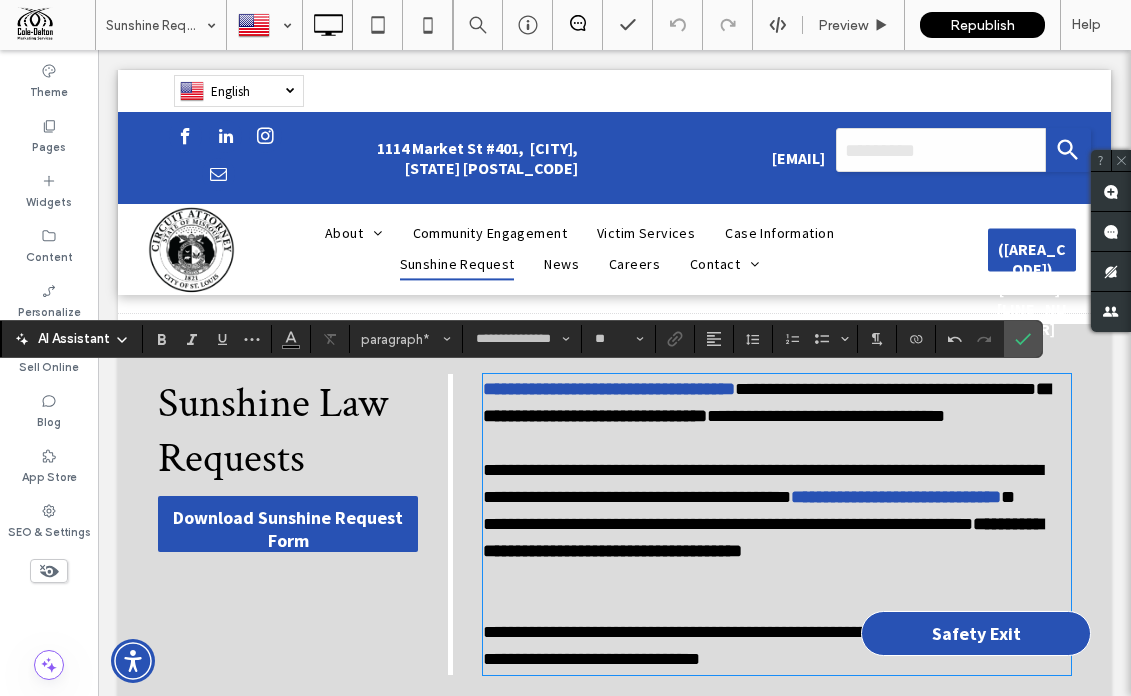 click at bounding box center (777, 578) 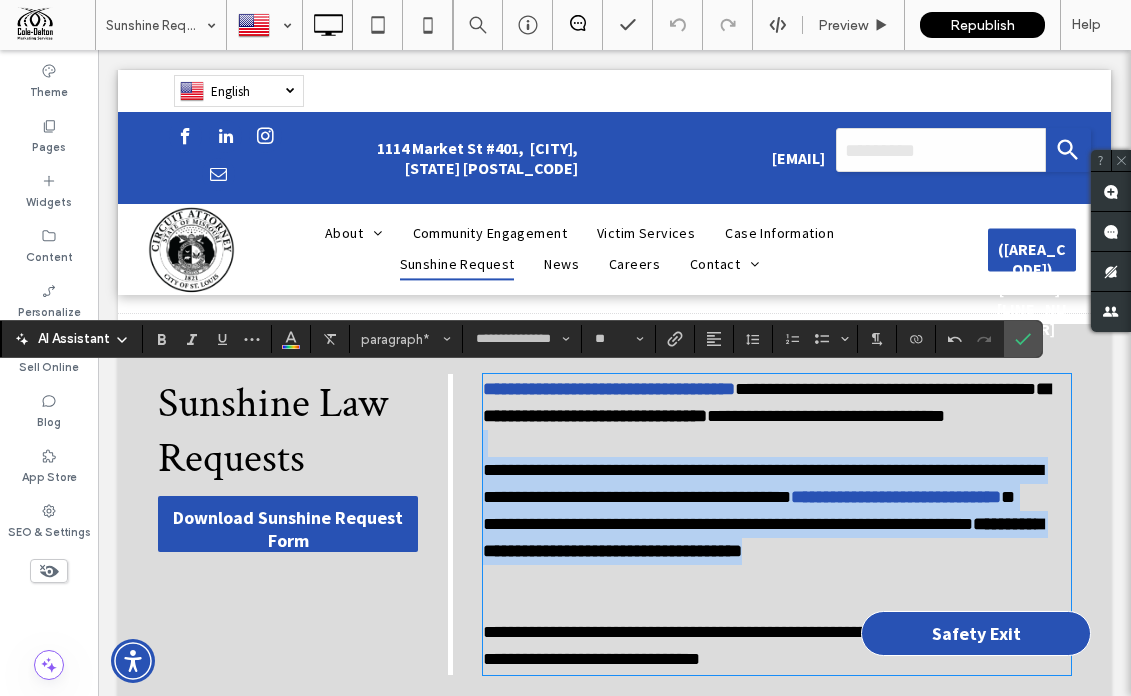 drag, startPoint x: 838, startPoint y: 557, endPoint x: 968, endPoint y: 572, distance: 130.86252 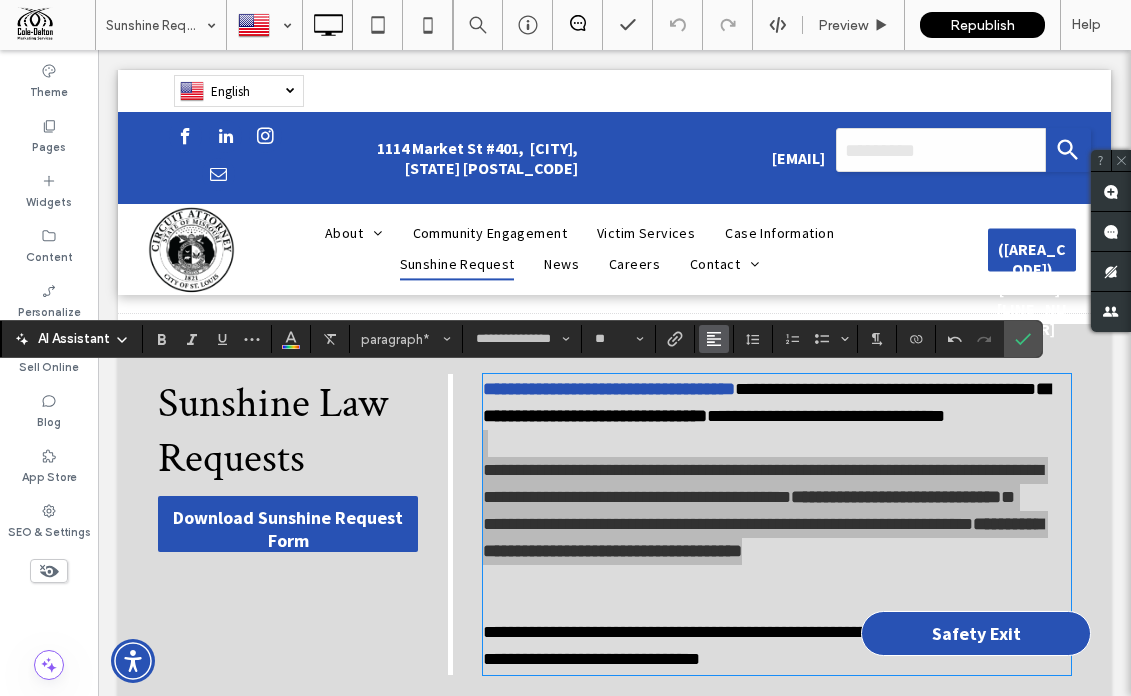 click 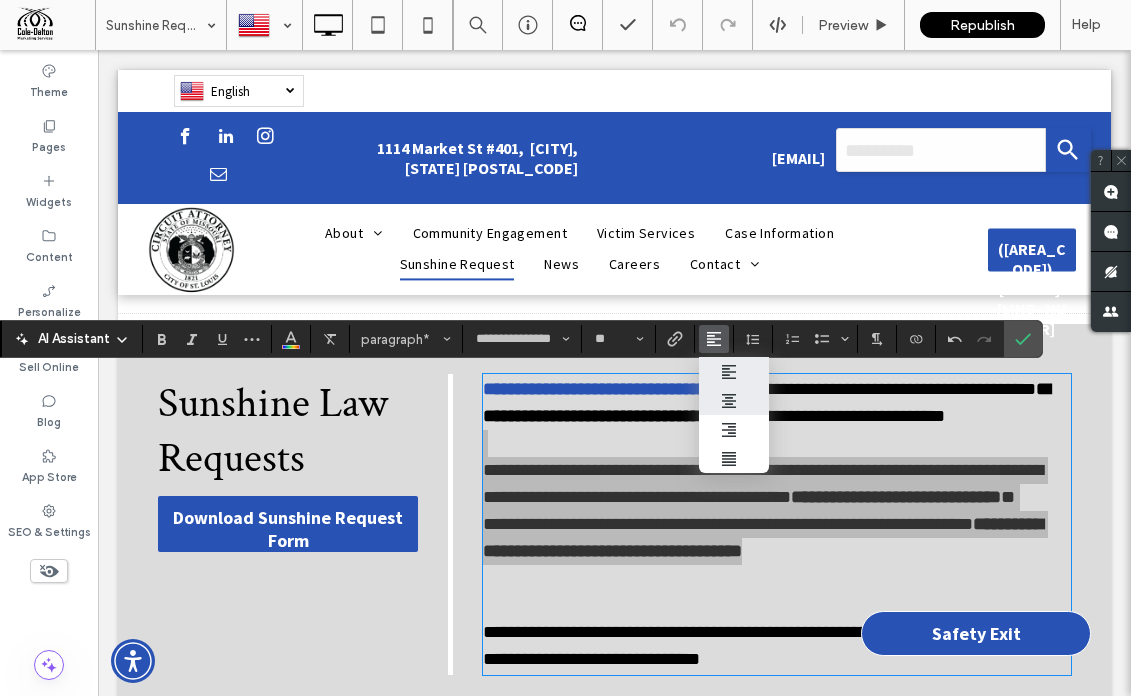 click 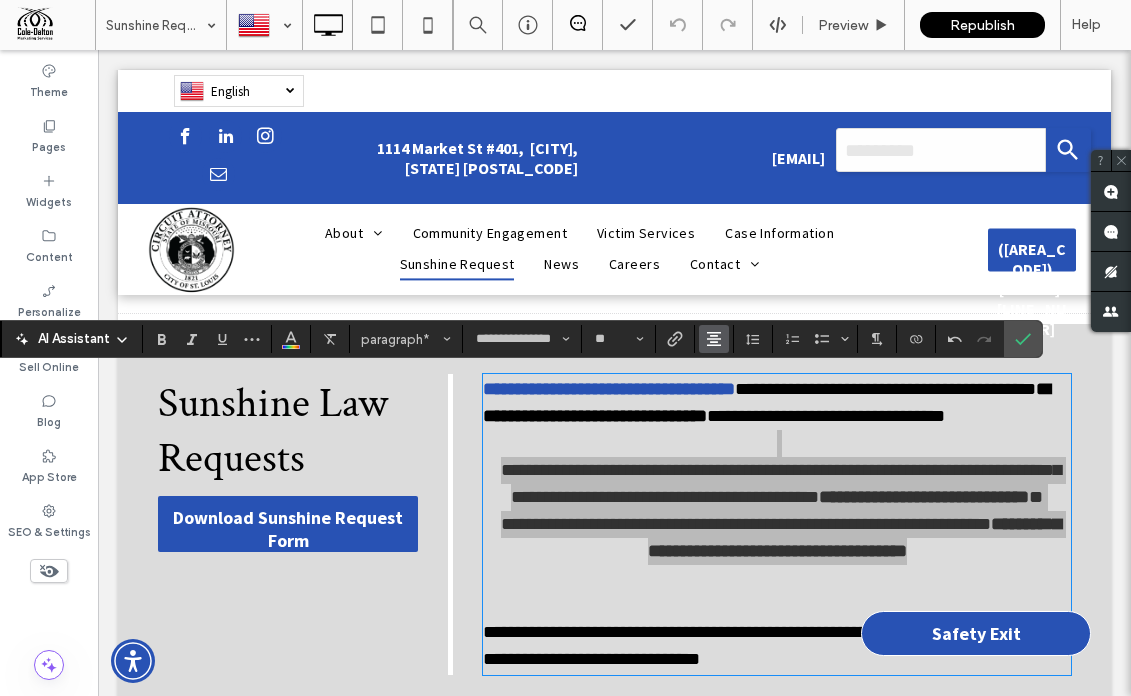 click at bounding box center [714, 339] 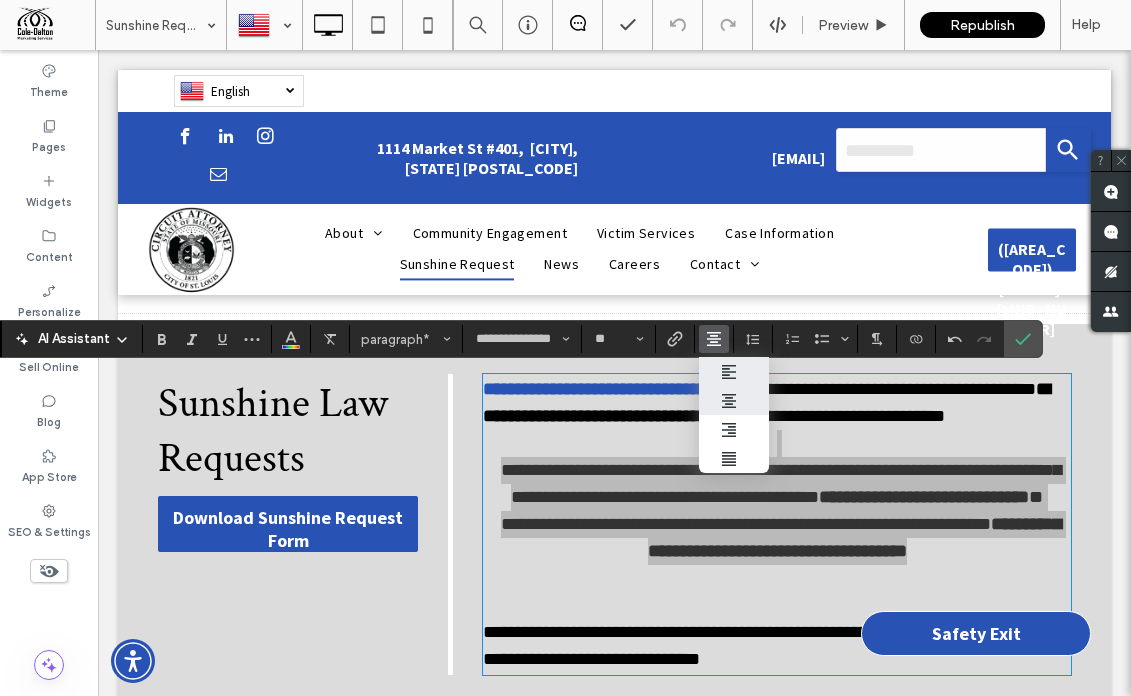click 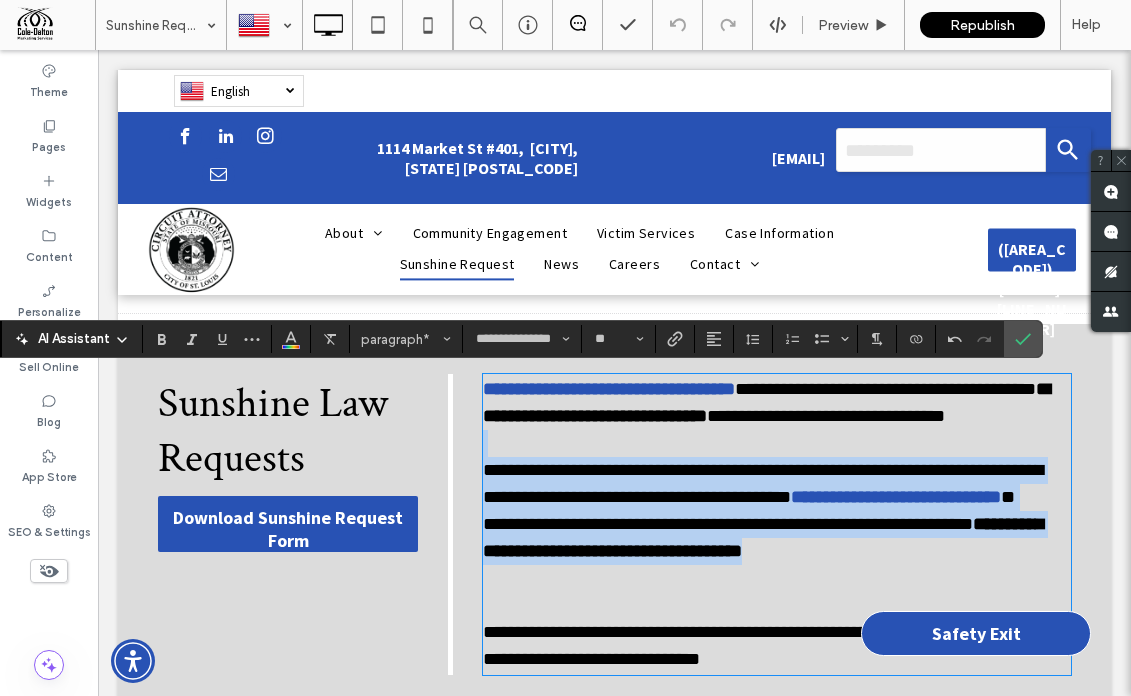 click on "**********" at bounding box center [777, 484] 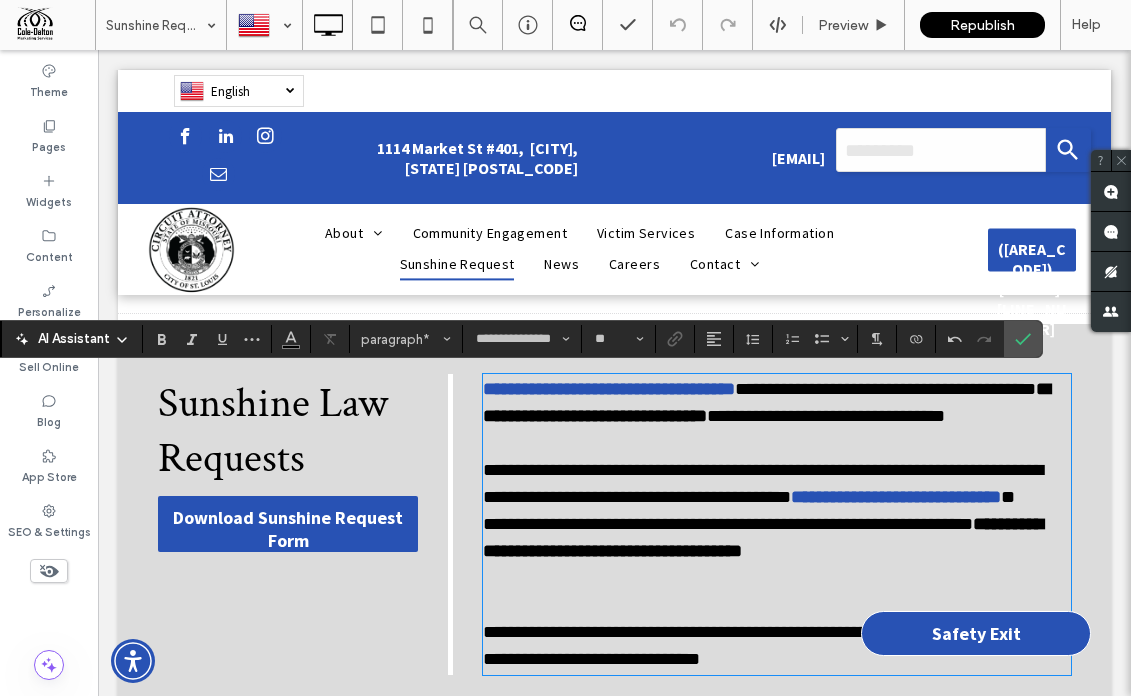 click on "**********" at bounding box center [763, 483] 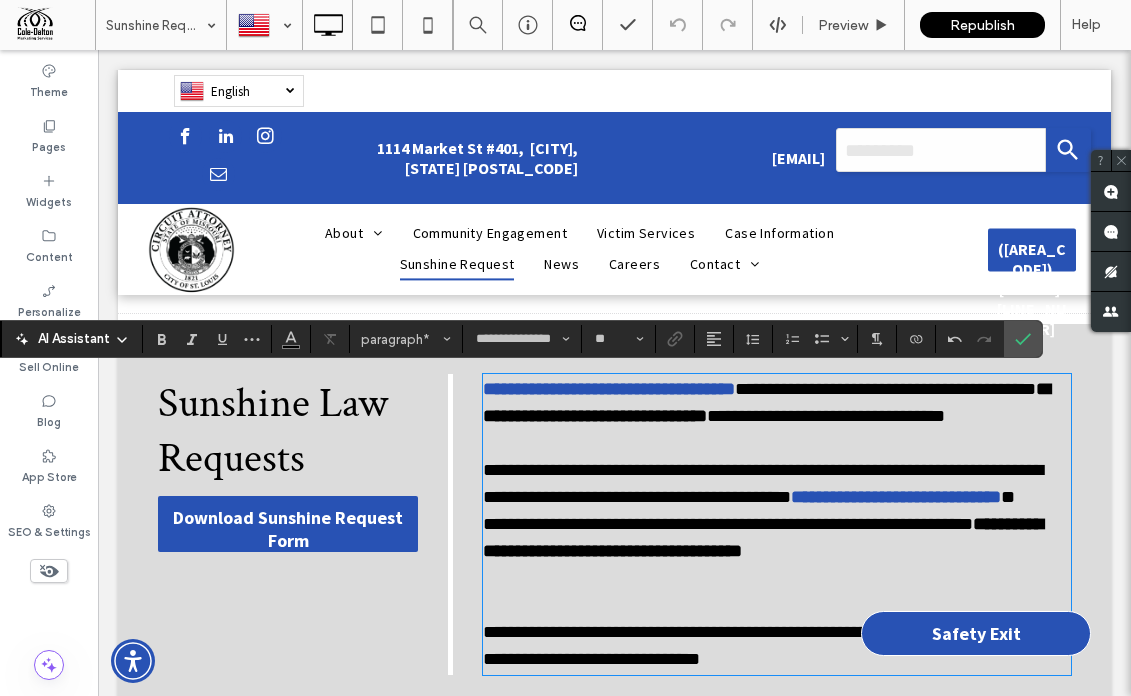 click on "**********" at bounding box center [777, 484] 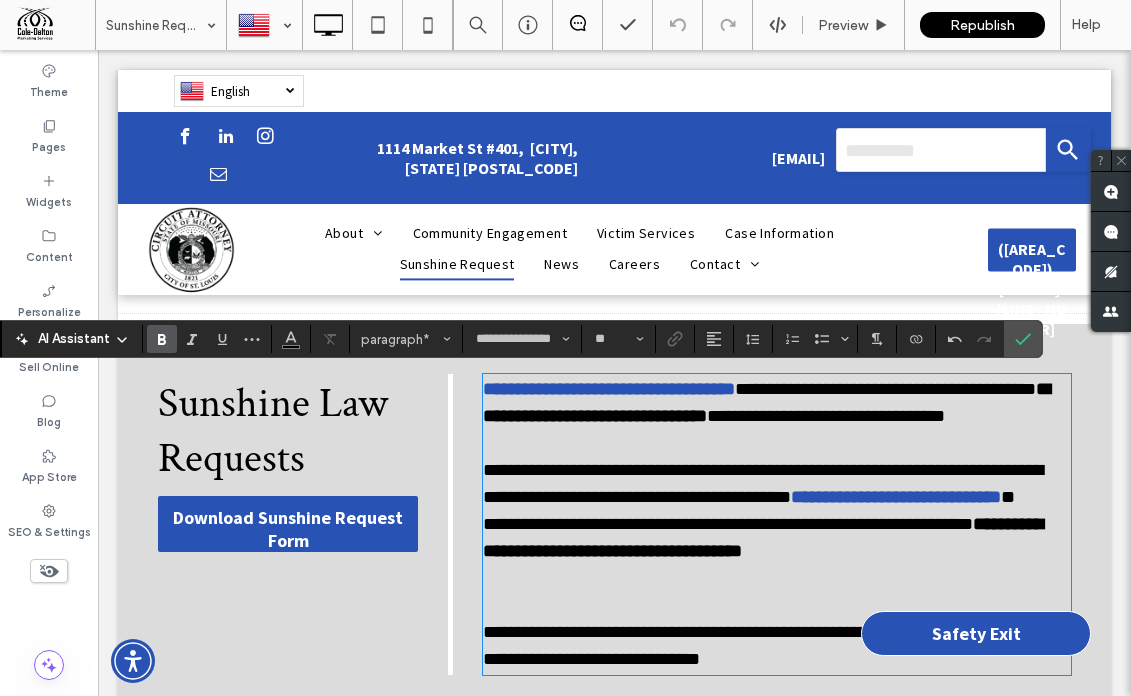 click on "**********" at bounding box center [777, 538] 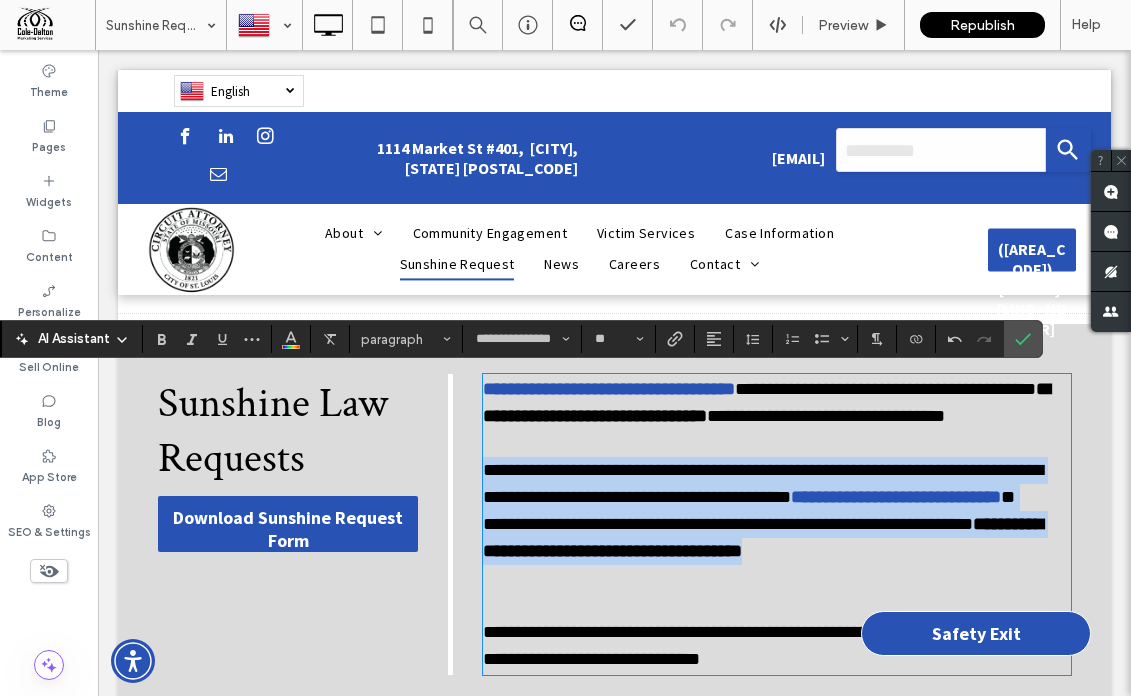 drag, startPoint x: 891, startPoint y: 572, endPoint x: 473, endPoint y: 458, distance: 433.26666 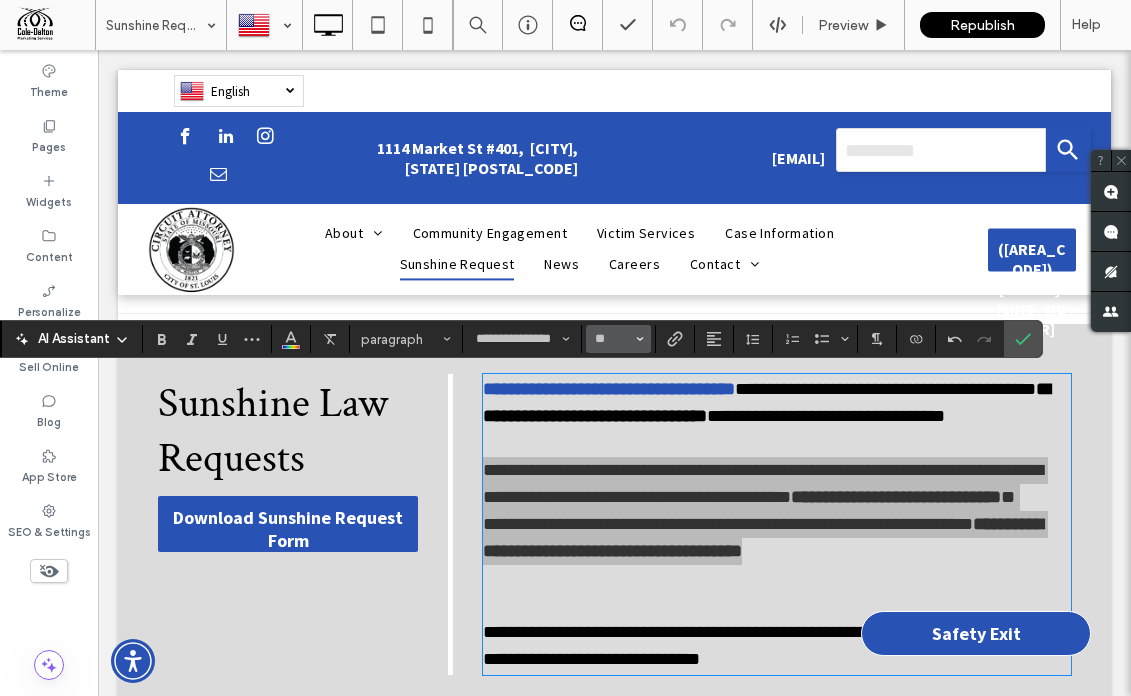 click at bounding box center (640, 339) 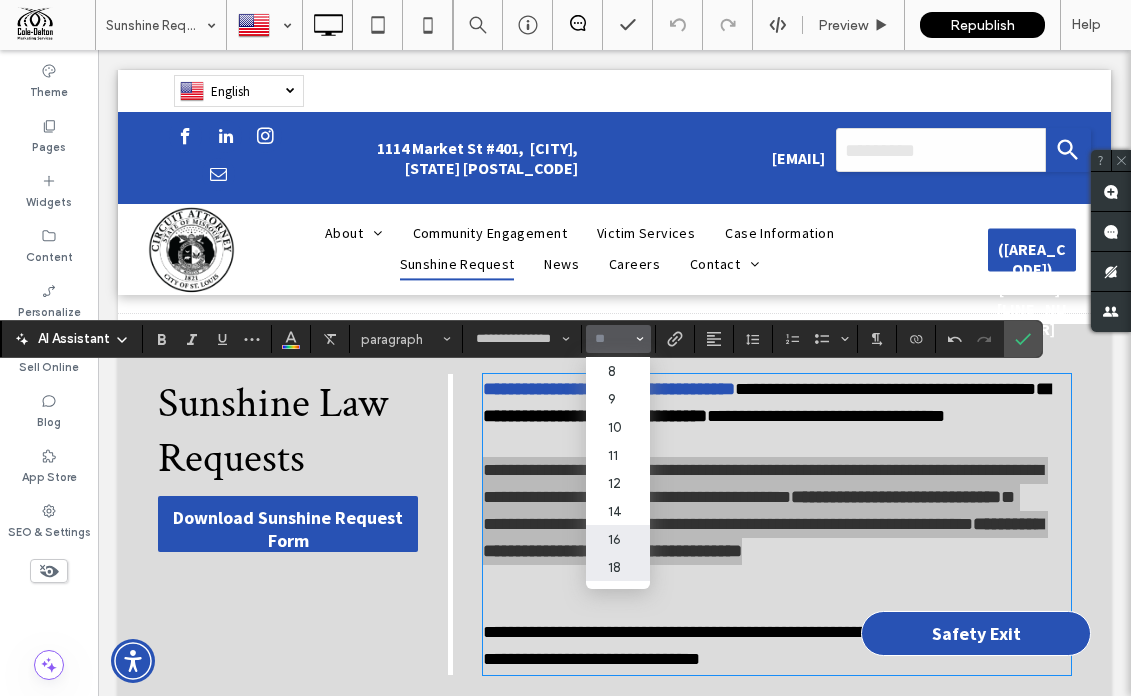 click on "16" at bounding box center (618, 539) 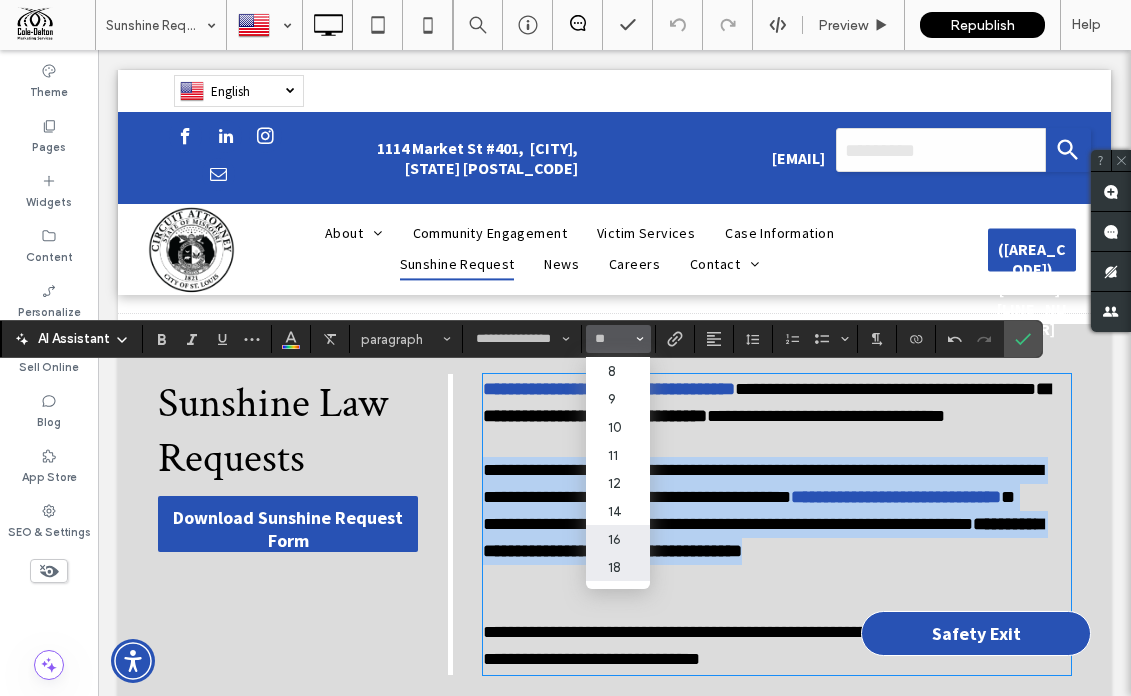 type on "**" 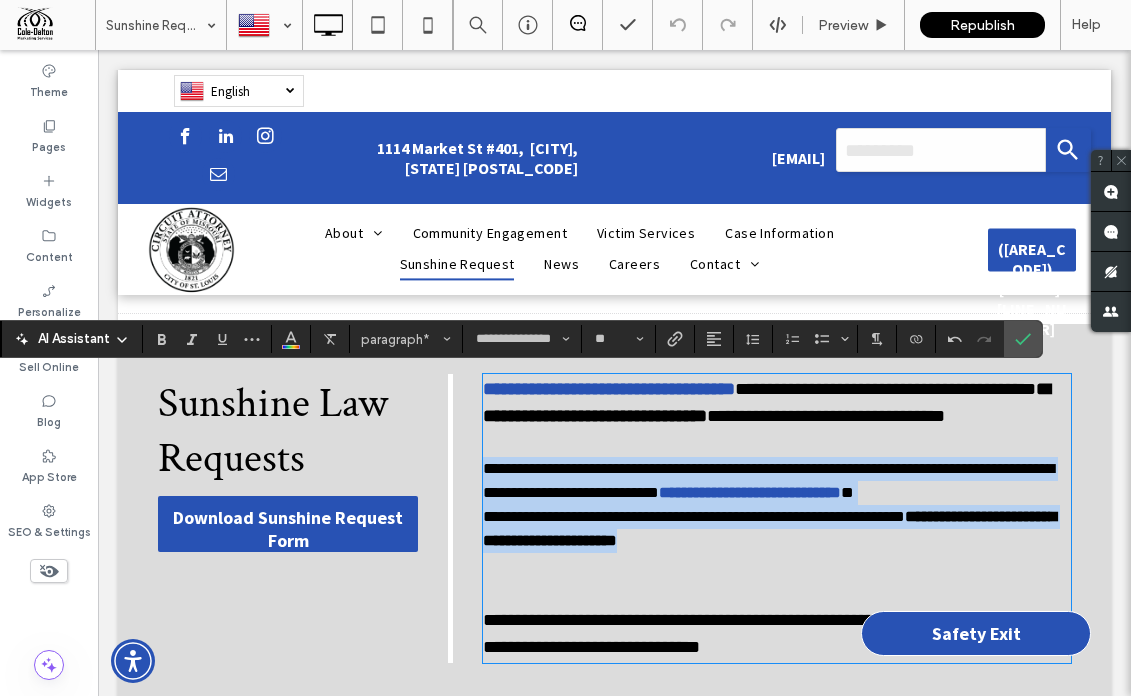 click on "**********" at bounding box center (777, 529) 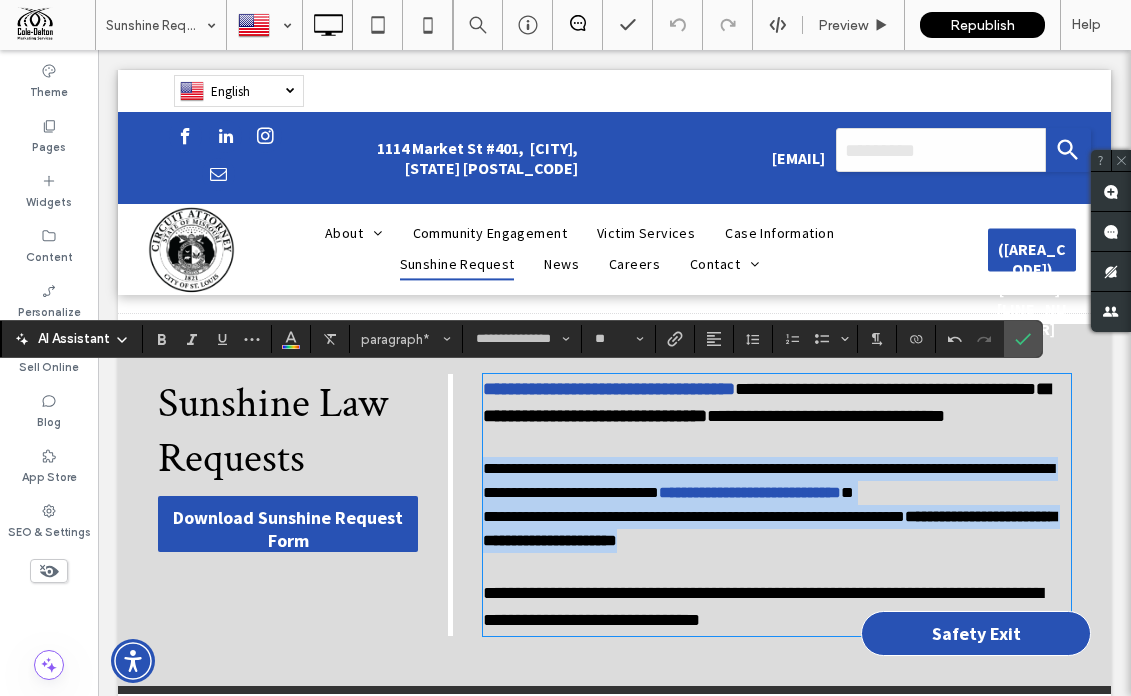 drag, startPoint x: 771, startPoint y: 550, endPoint x: 447, endPoint y: 466, distance: 334.71182 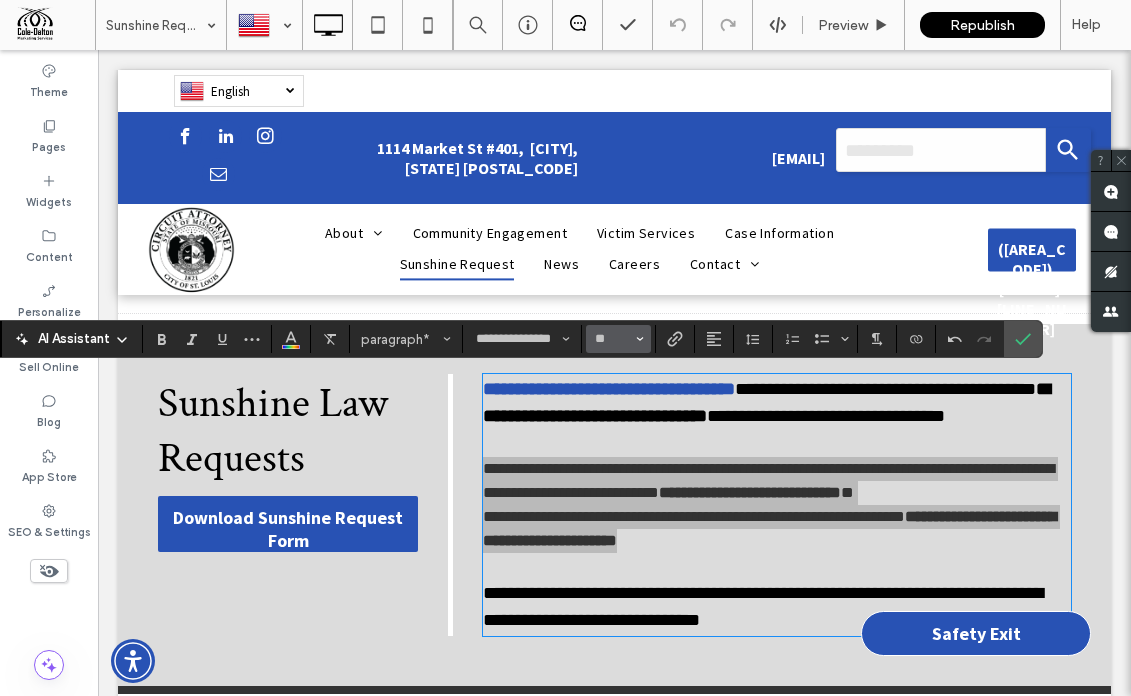 click 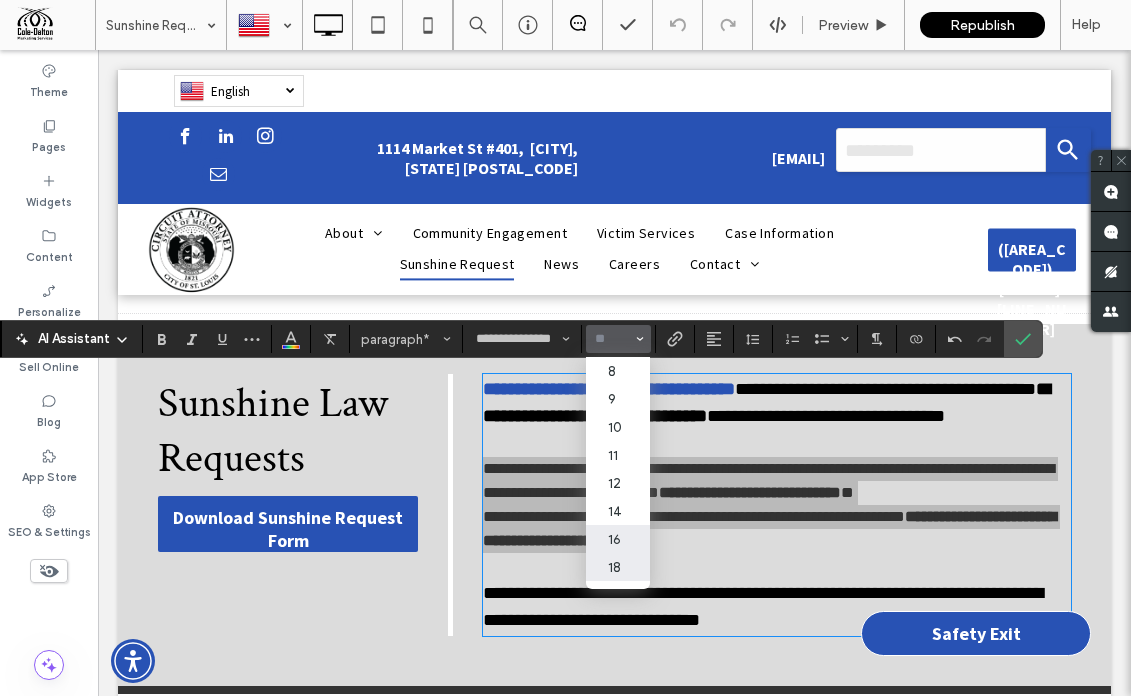 click on "18" at bounding box center [618, 567] 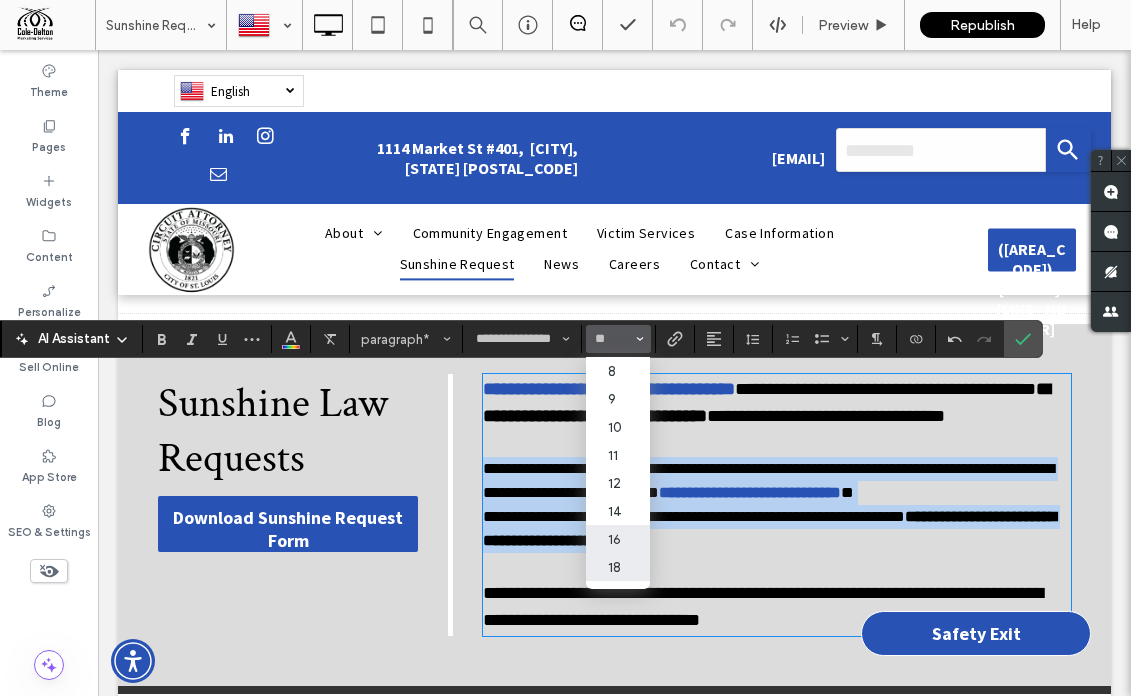 type on "**" 